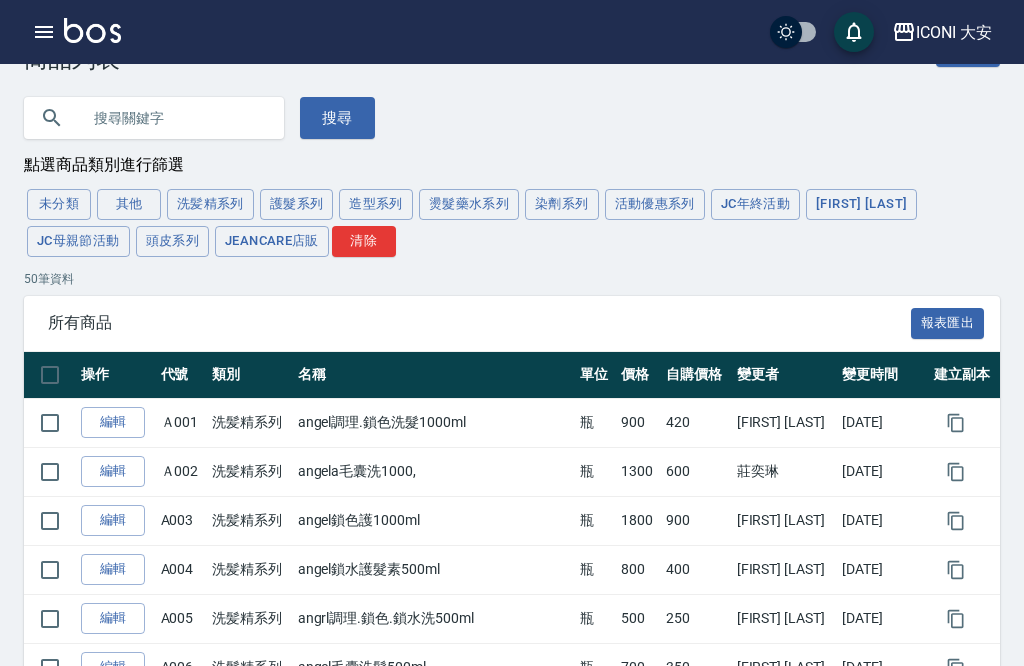 scroll, scrollTop: 64, scrollLeft: 0, axis: vertical 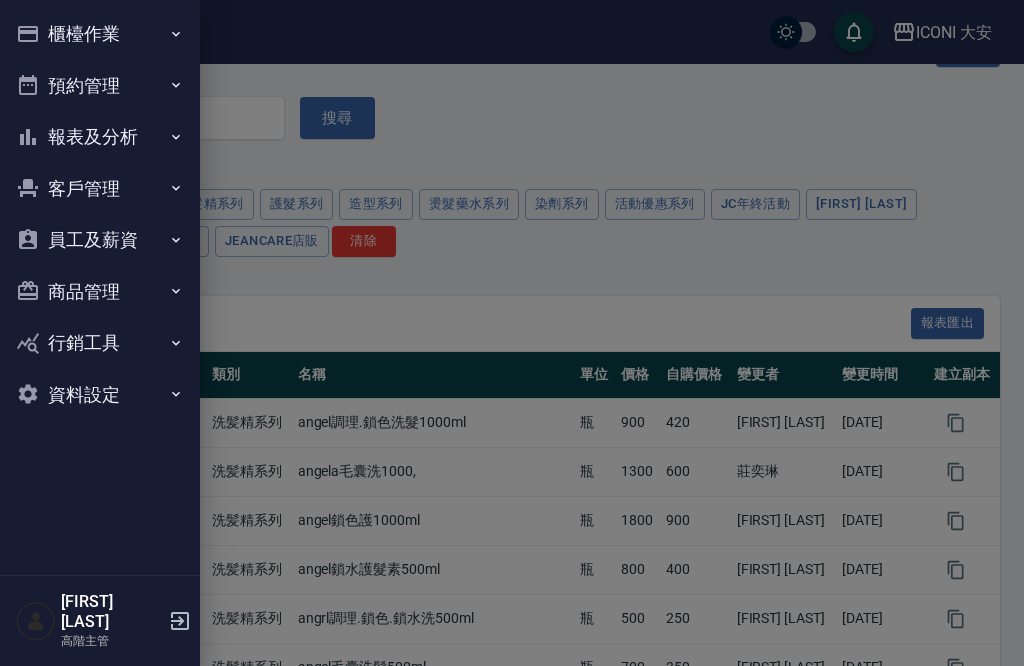 click 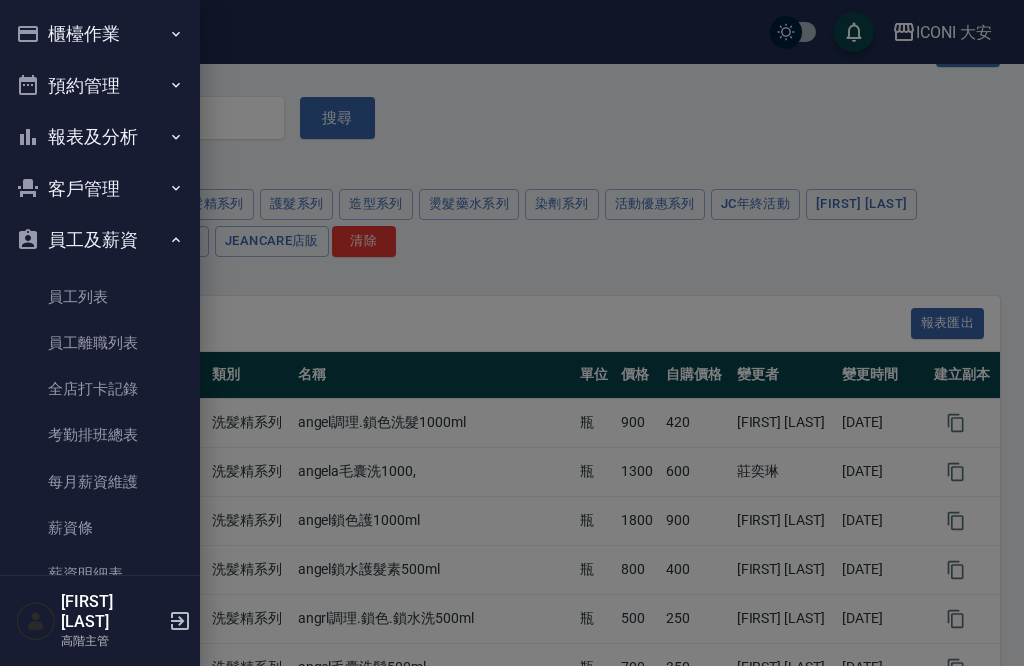 scroll, scrollTop: 126, scrollLeft: 0, axis: vertical 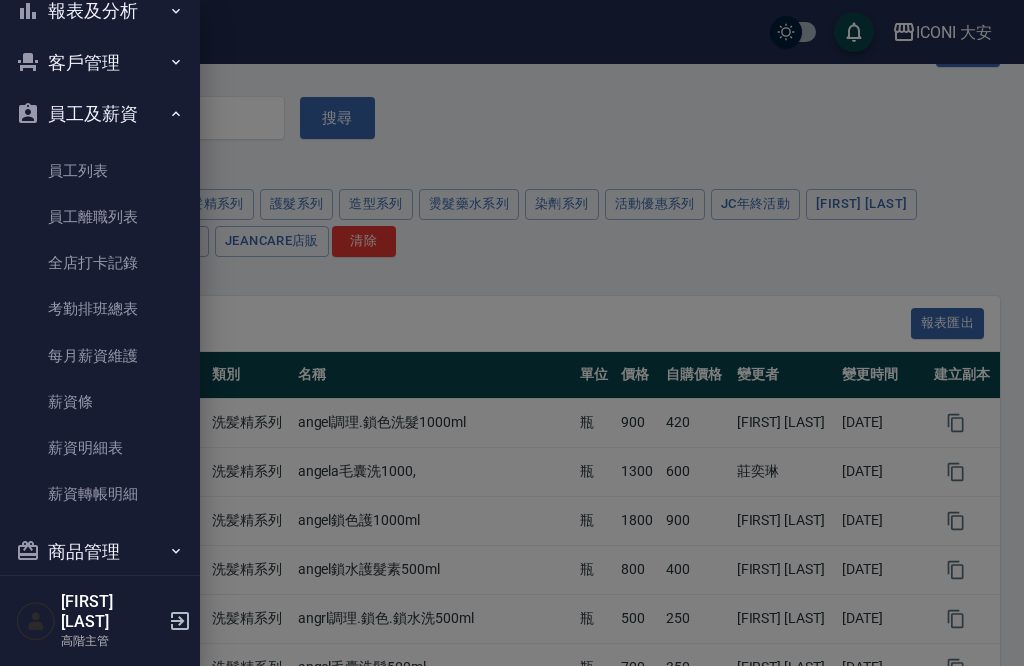 click on "每月薪資維護" at bounding box center [100, 356] 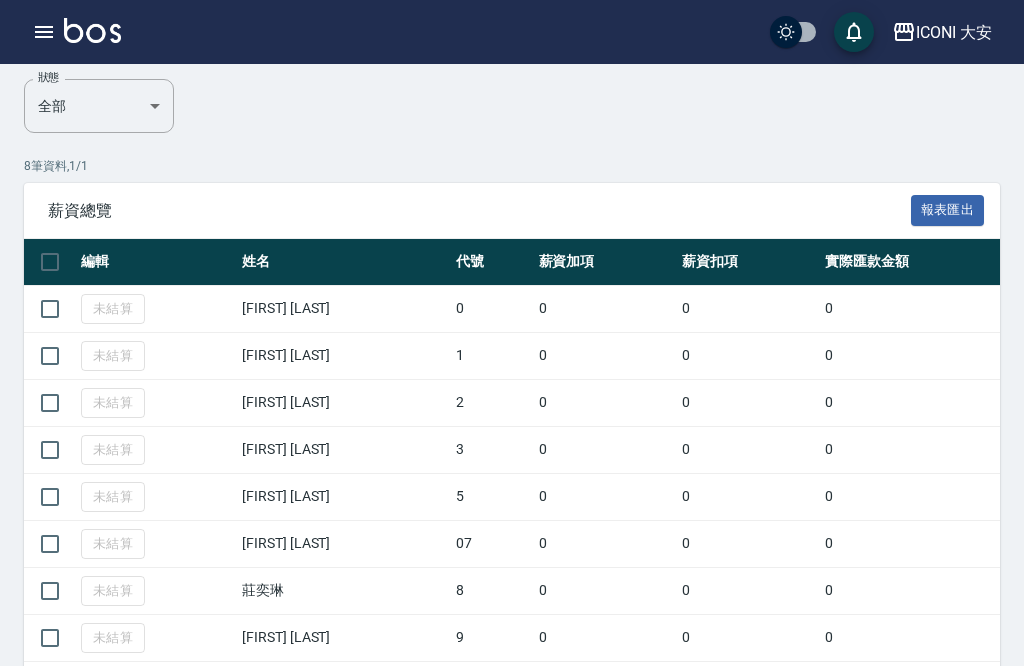 scroll, scrollTop: 241, scrollLeft: 0, axis: vertical 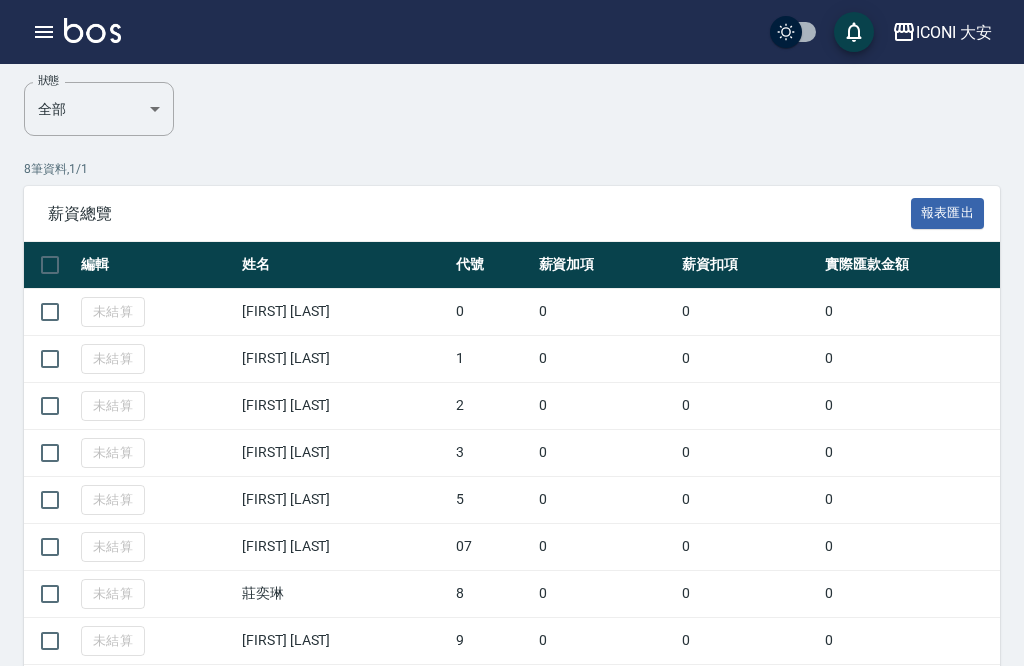 click at bounding box center (50, 265) 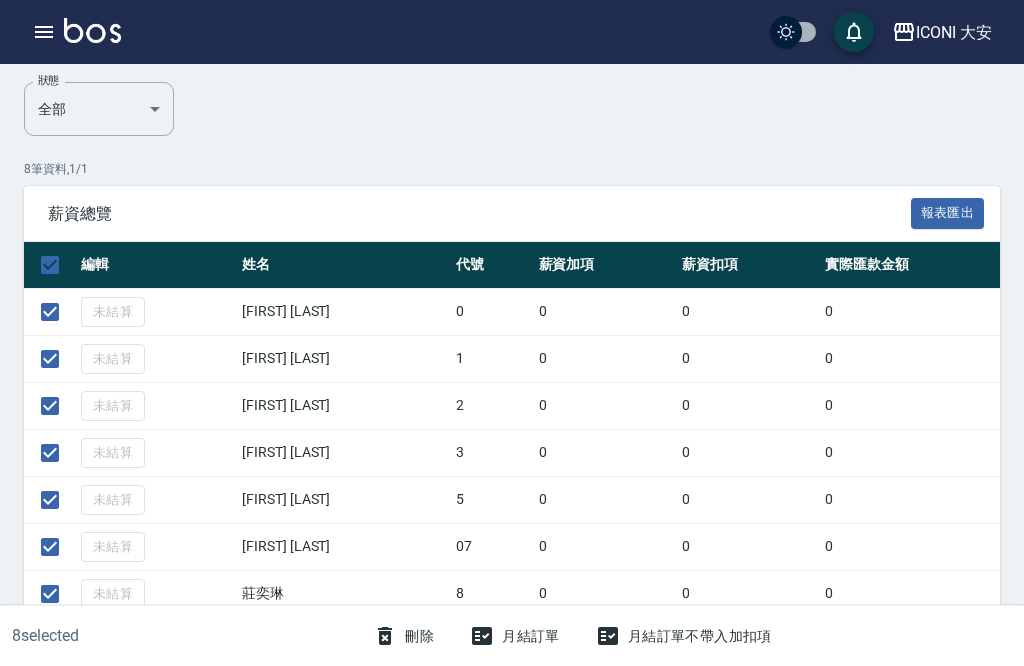 checkbox on "true" 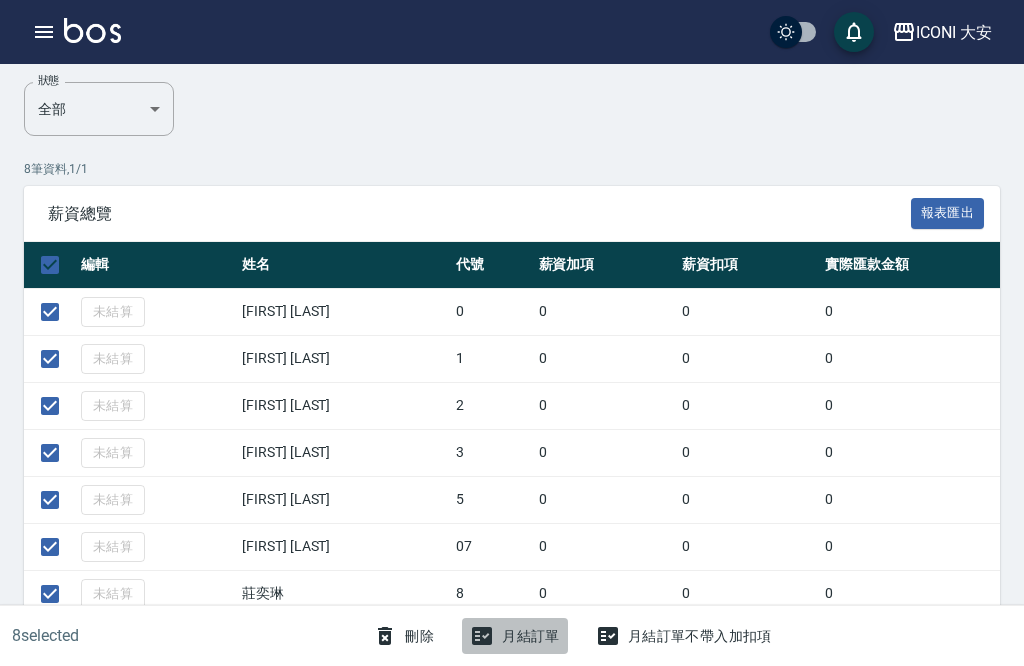 click on "月結訂單" at bounding box center [515, 636] 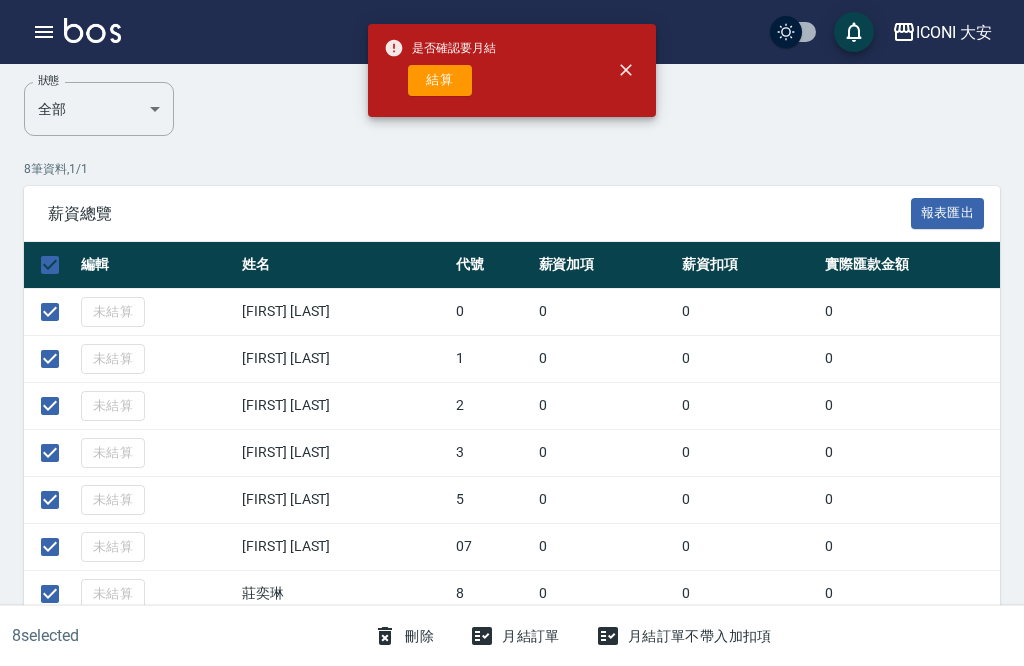 click on "結算" at bounding box center (440, 80) 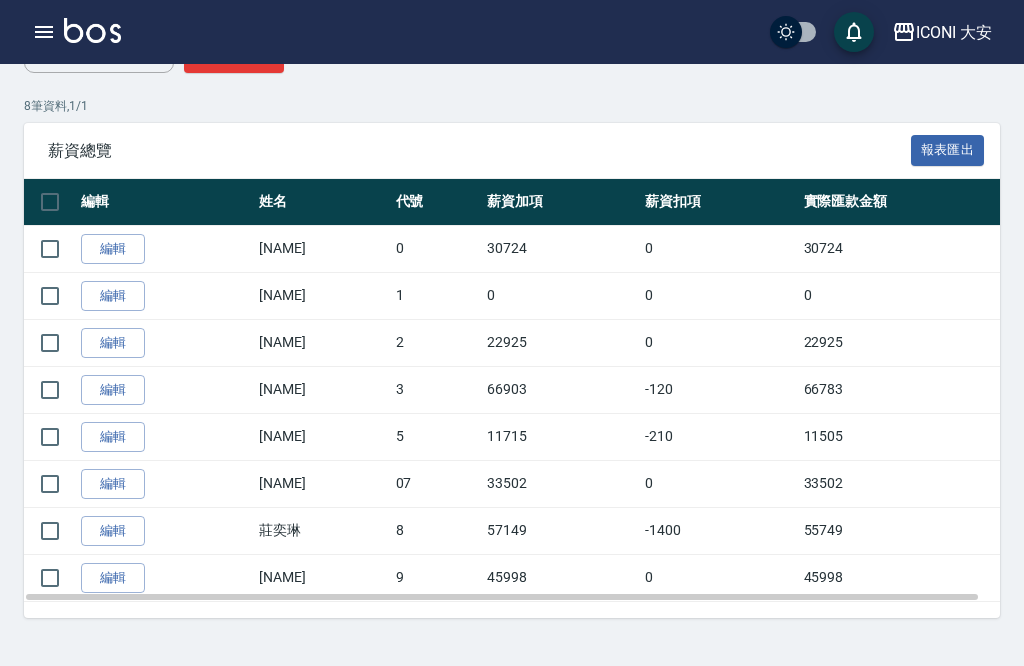 scroll, scrollTop: 232, scrollLeft: 0, axis: vertical 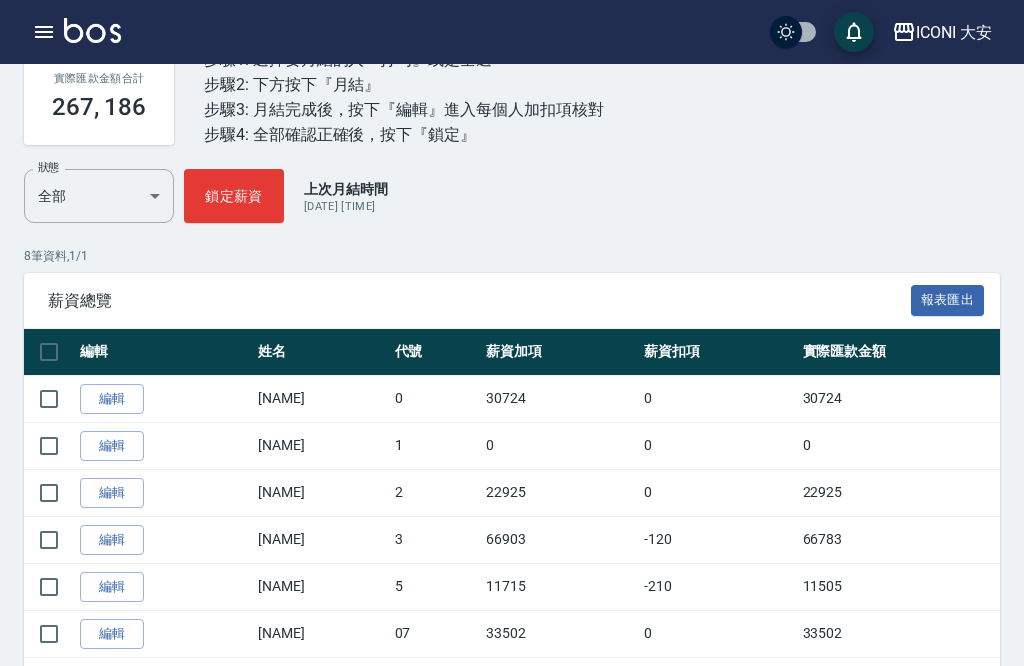 click at bounding box center (49, 352) 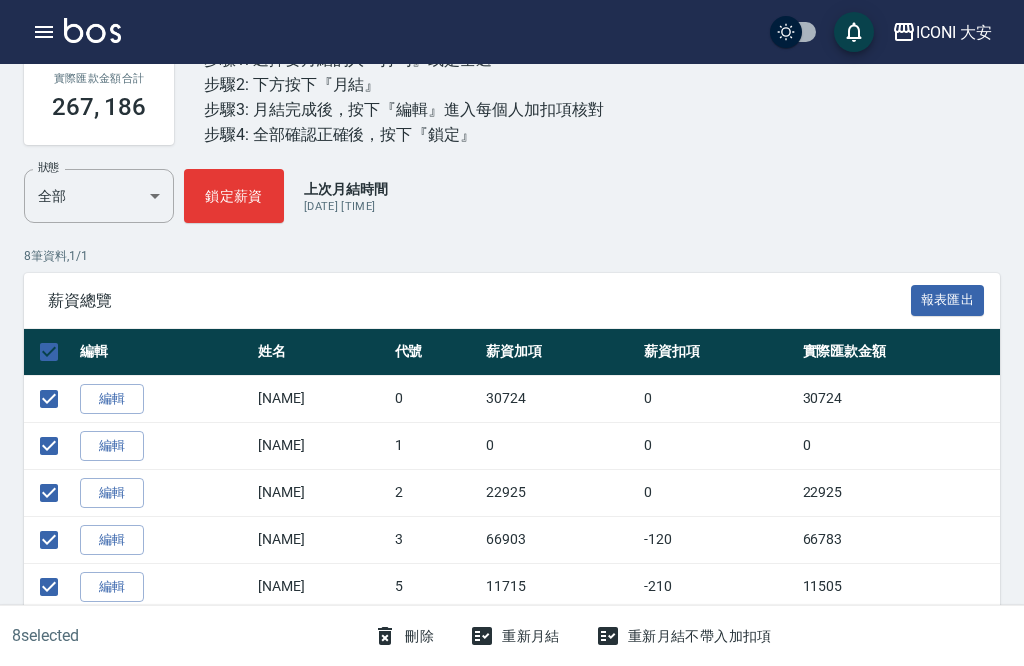 checkbox on "true" 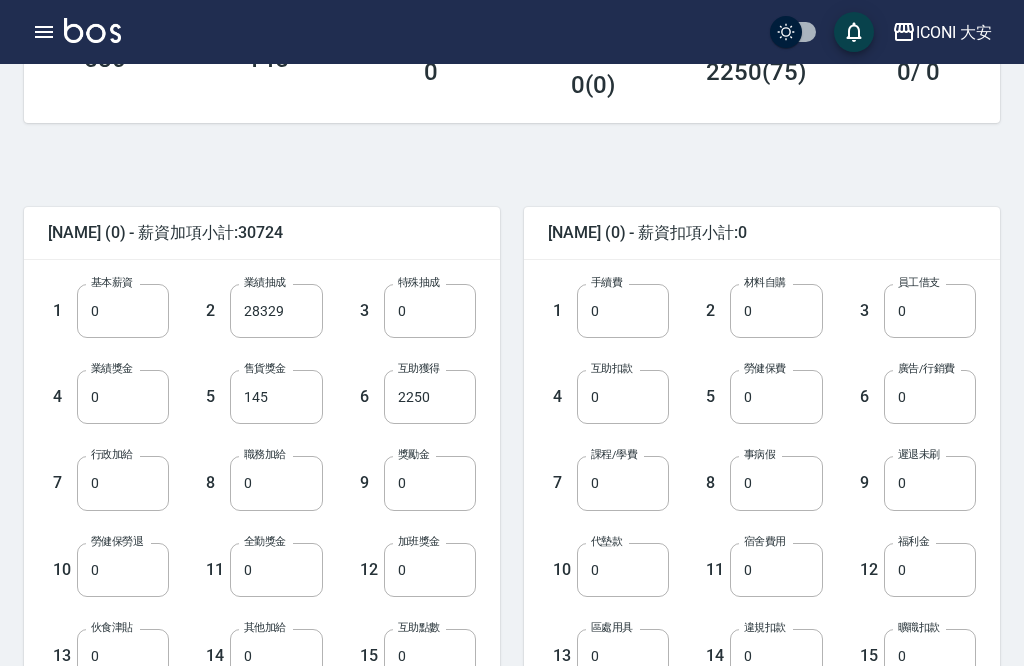 scroll, scrollTop: 381, scrollLeft: 0, axis: vertical 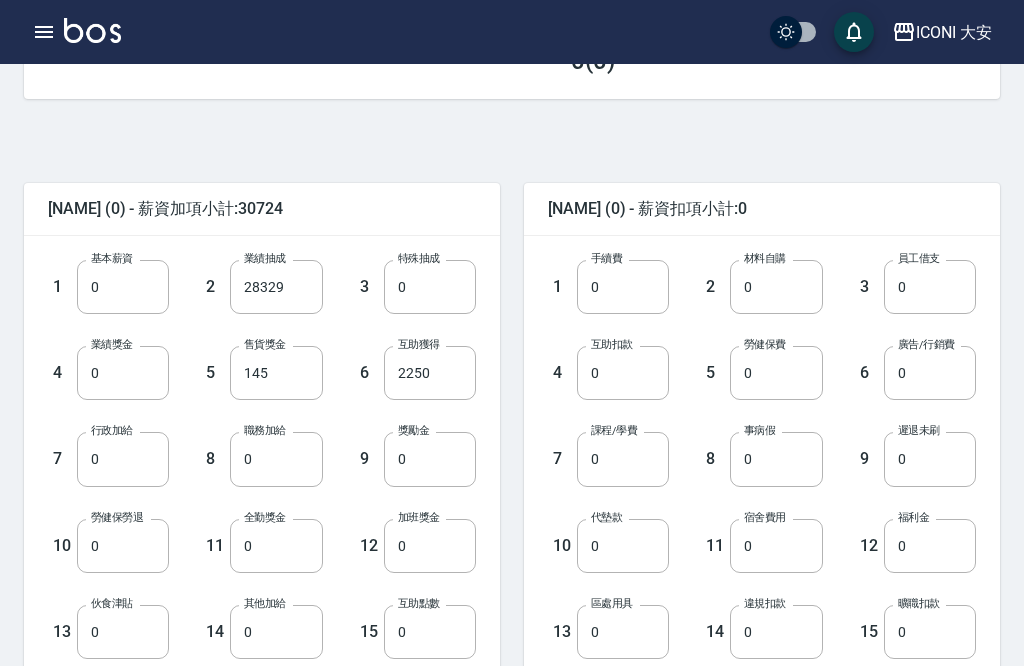 click on "0" at bounding box center (123, 459) 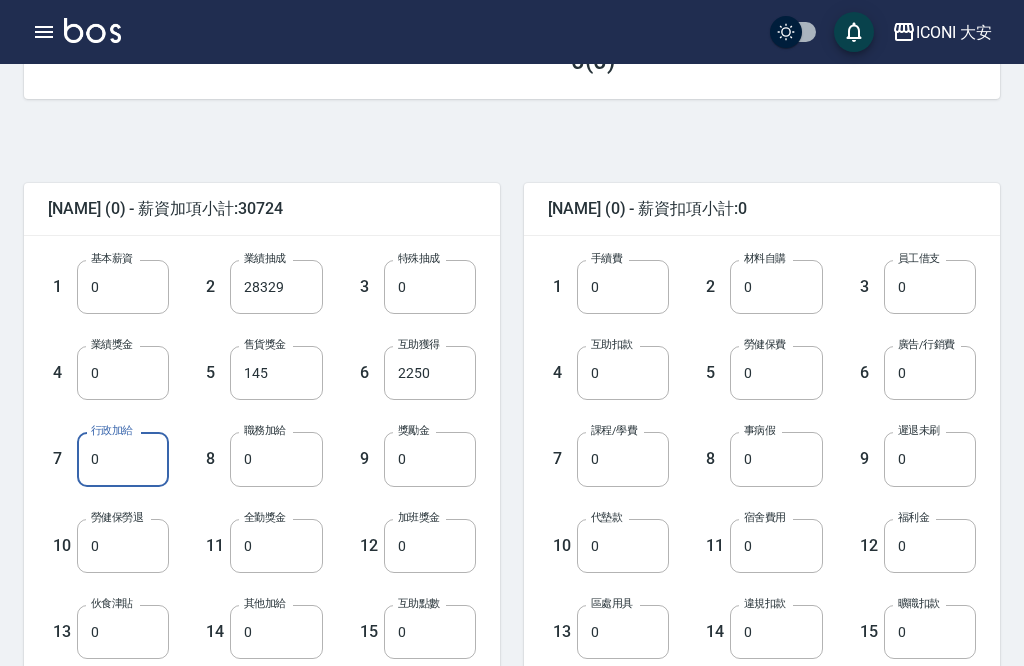 scroll, scrollTop: 676, scrollLeft: 0, axis: vertical 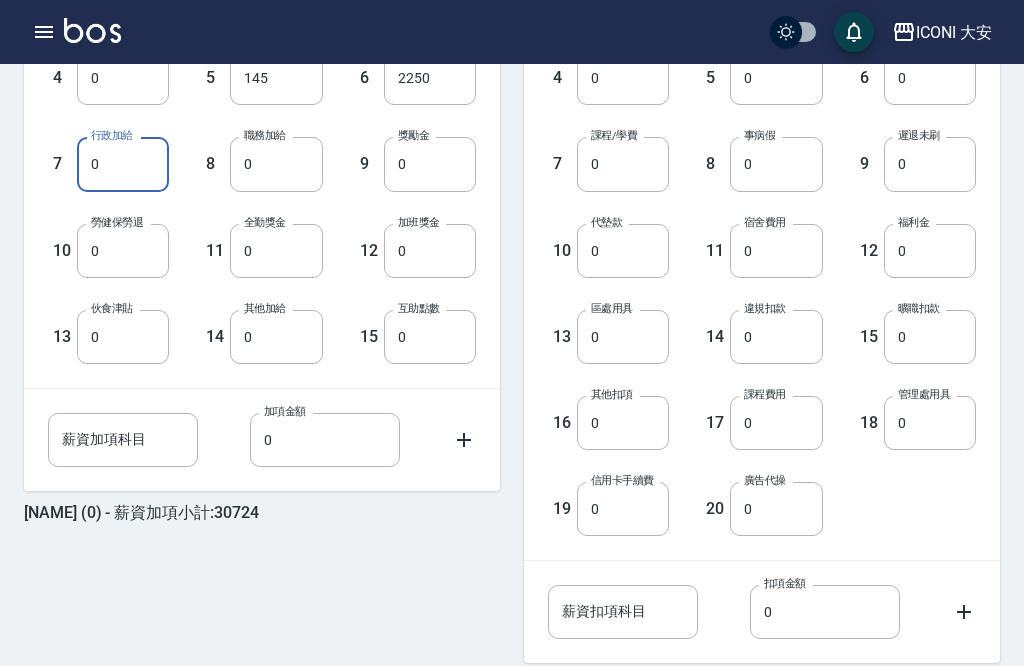 click on "0" at bounding box center [123, 164] 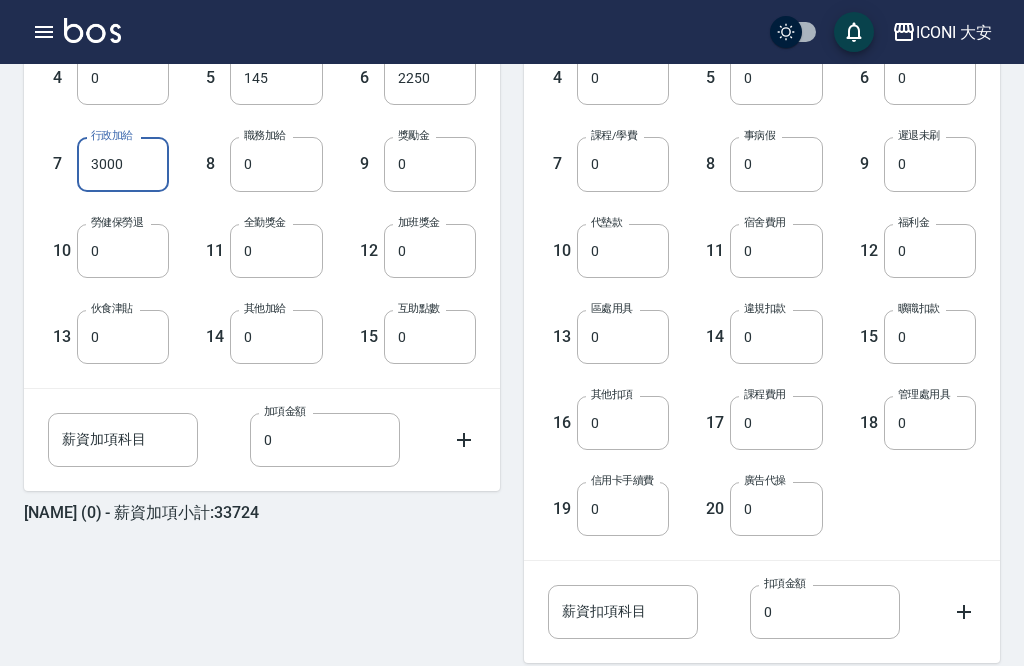 type on "3000" 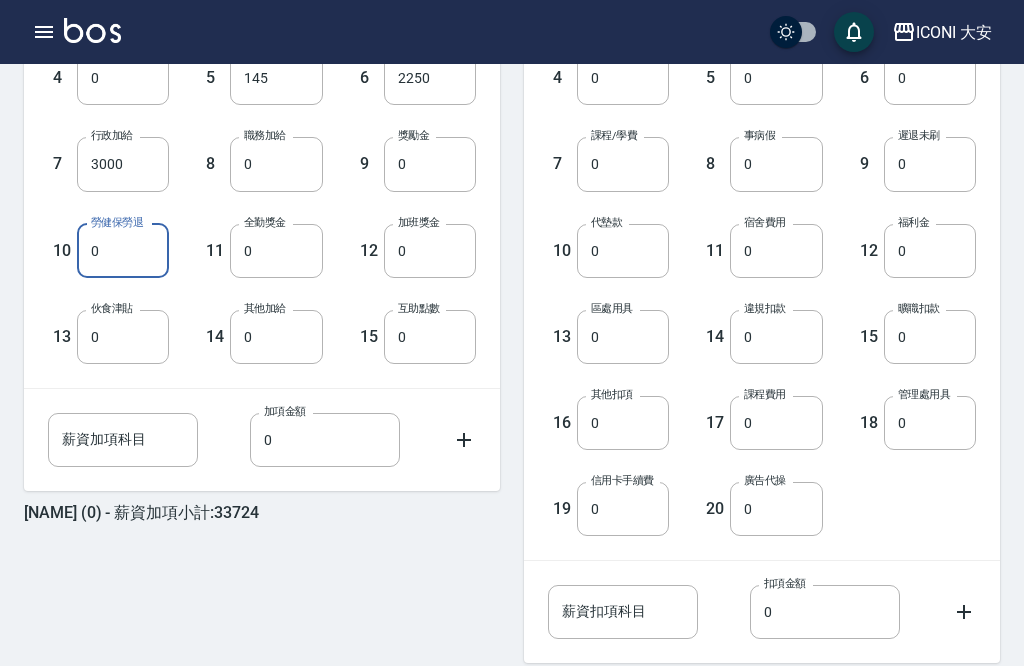 click on "0" at bounding box center (123, 251) 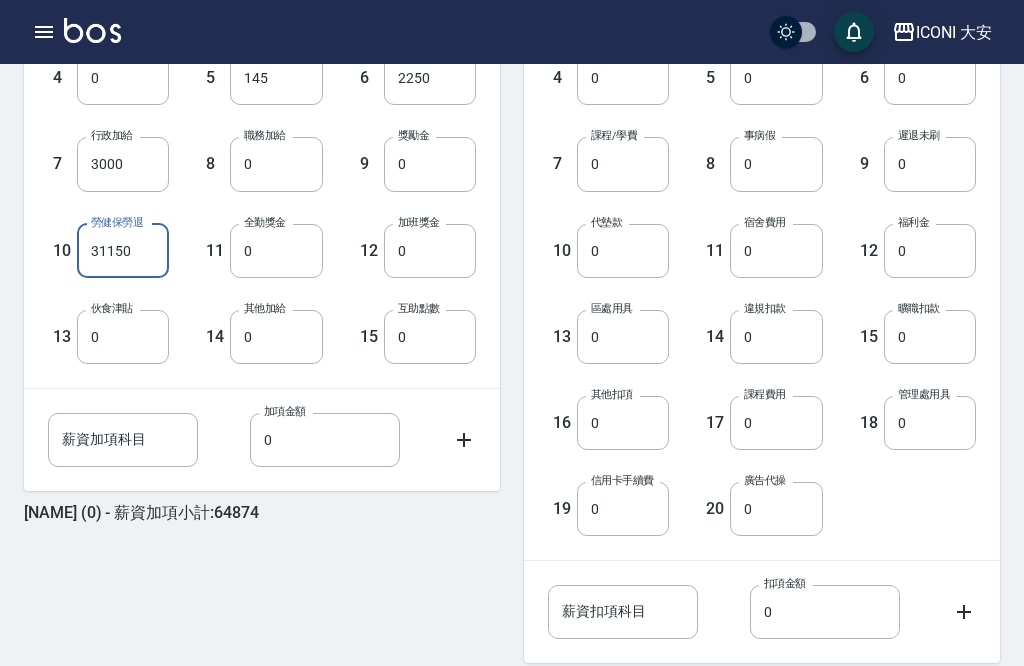 click on "31150" at bounding box center (123, 251) 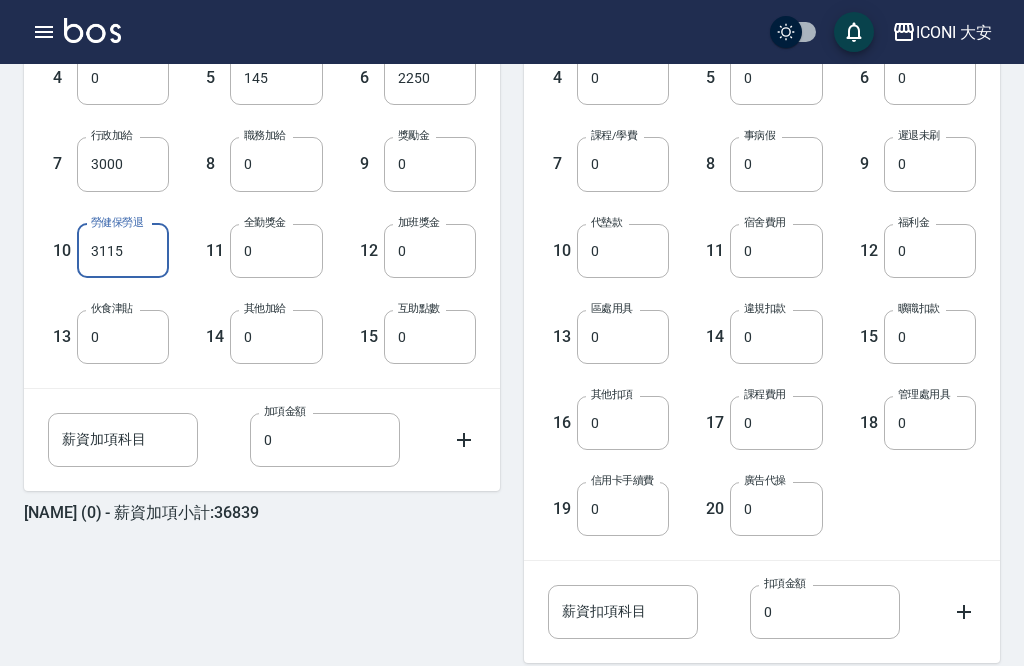 type on "3115" 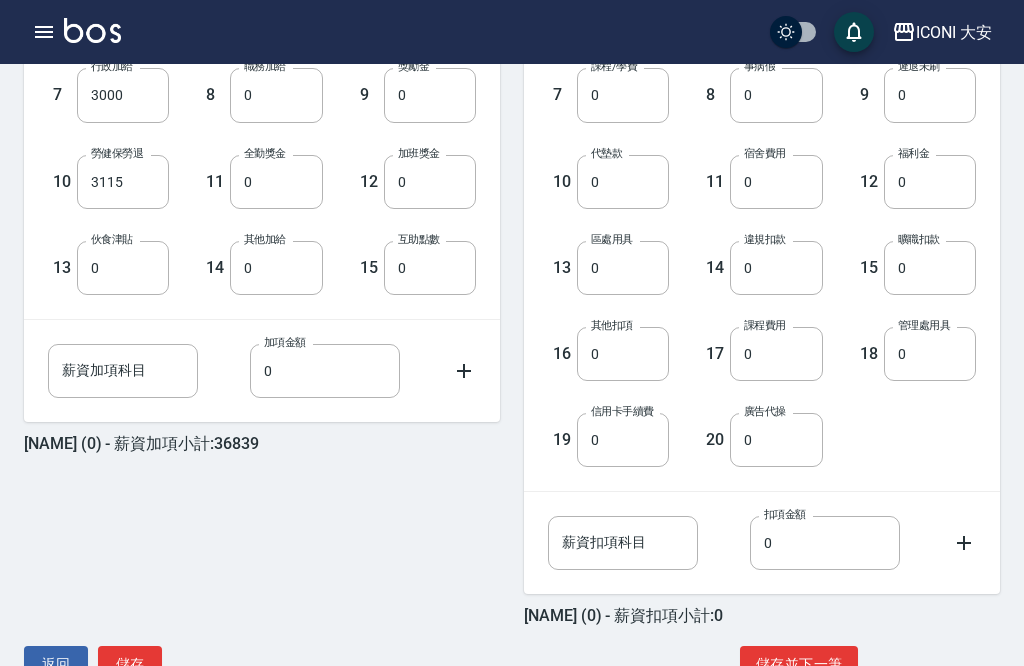 scroll, scrollTop: 743, scrollLeft: 0, axis: vertical 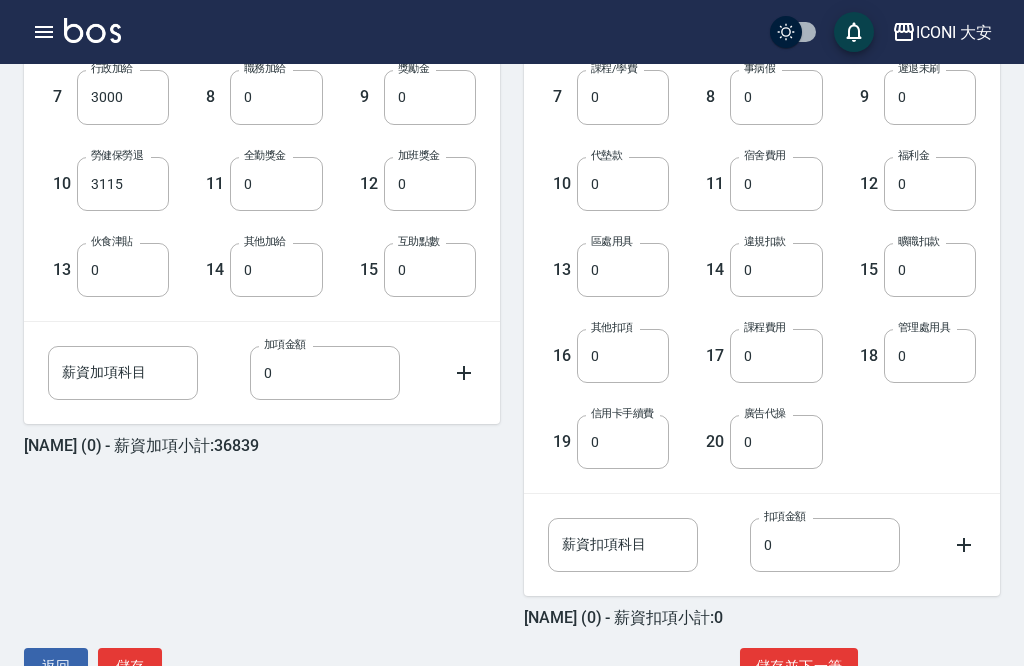 click on "儲存並下一筆" 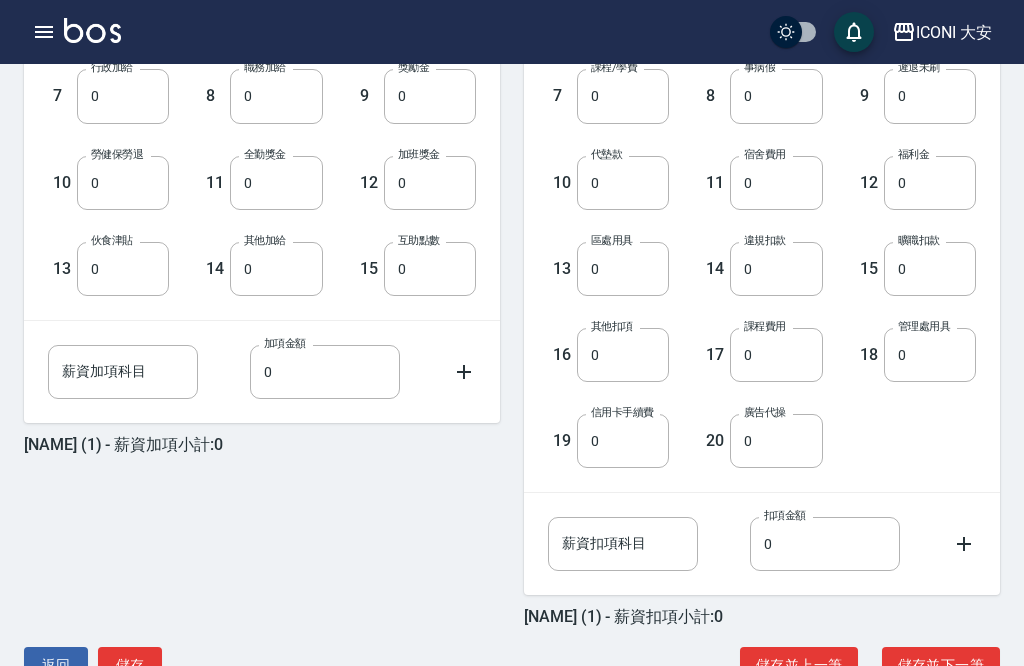 scroll, scrollTop: 743, scrollLeft: 0, axis: vertical 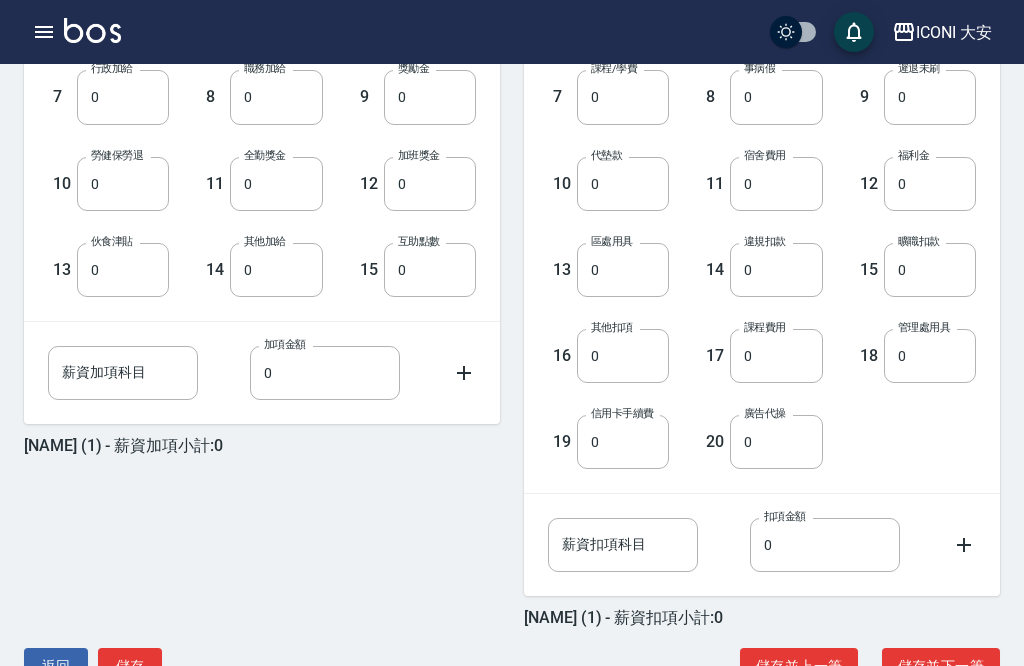 click on "儲存並下一筆" at bounding box center [941, 666] 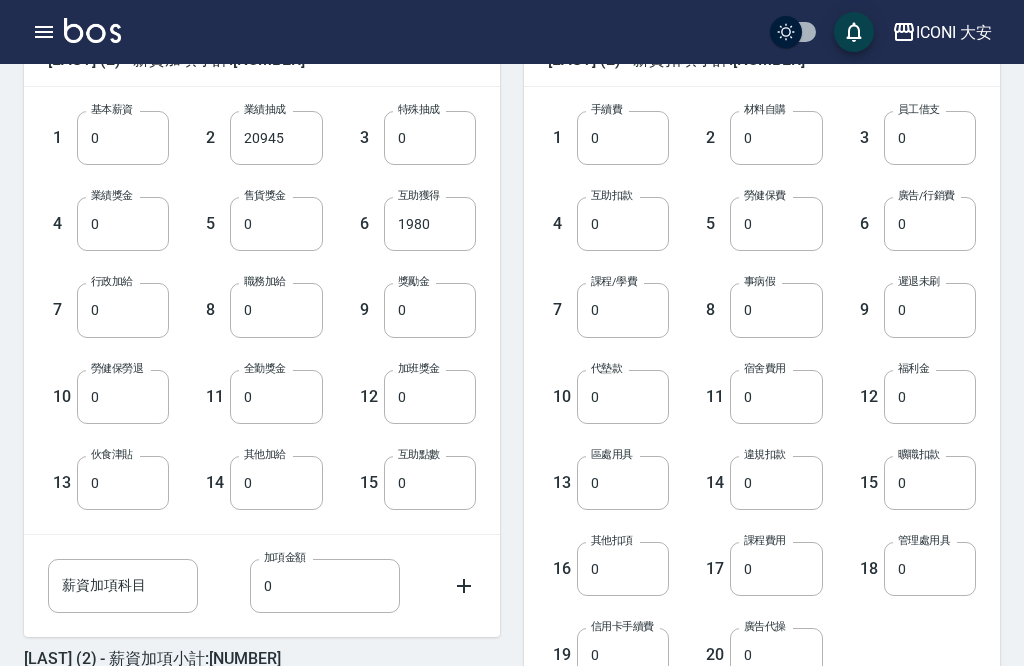 scroll, scrollTop: 527, scrollLeft: 0, axis: vertical 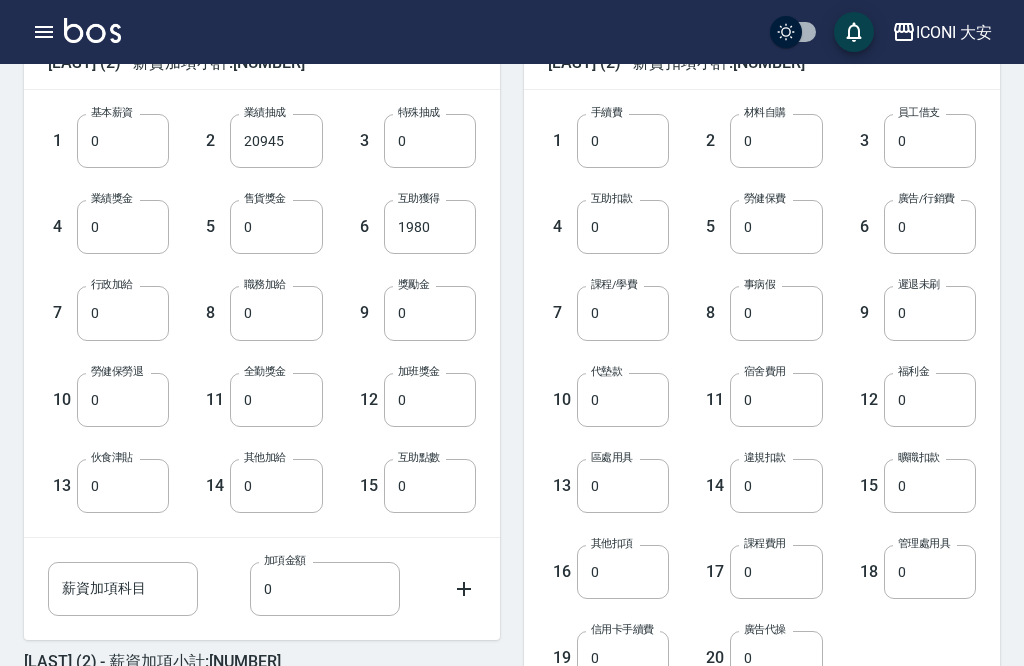 click on "0" at bounding box center [123, 400] 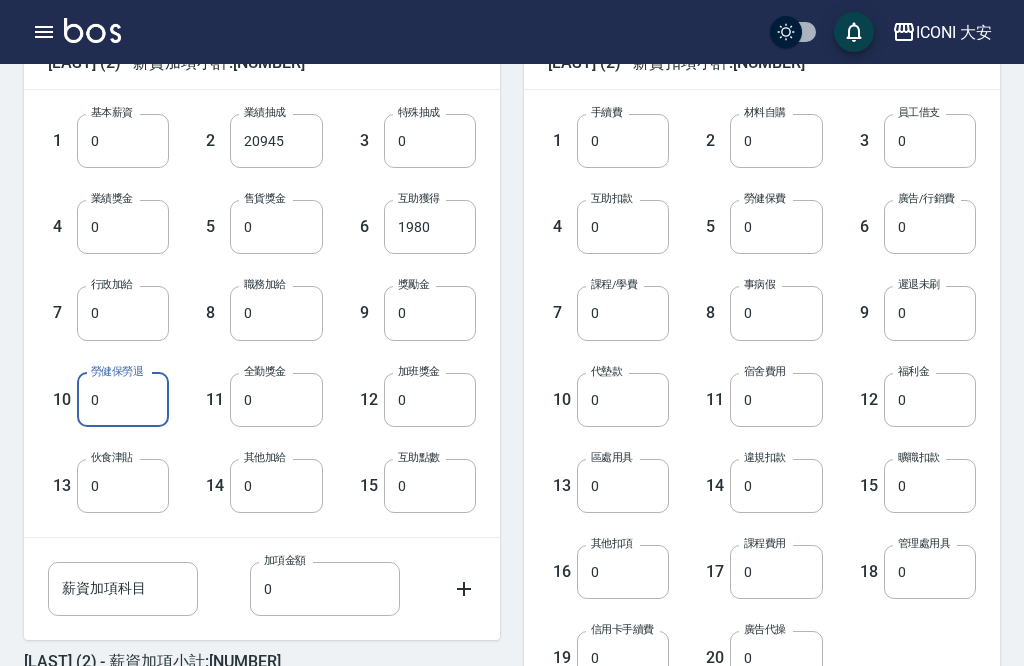 scroll, scrollTop: 762, scrollLeft: 0, axis: vertical 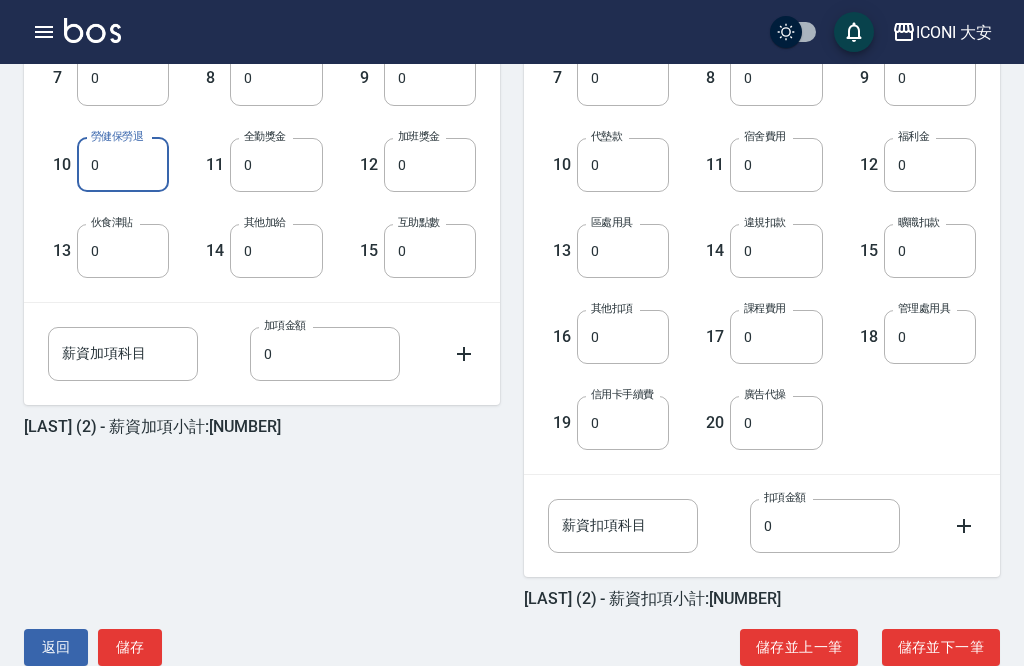 click on "0" at bounding box center (123, 165) 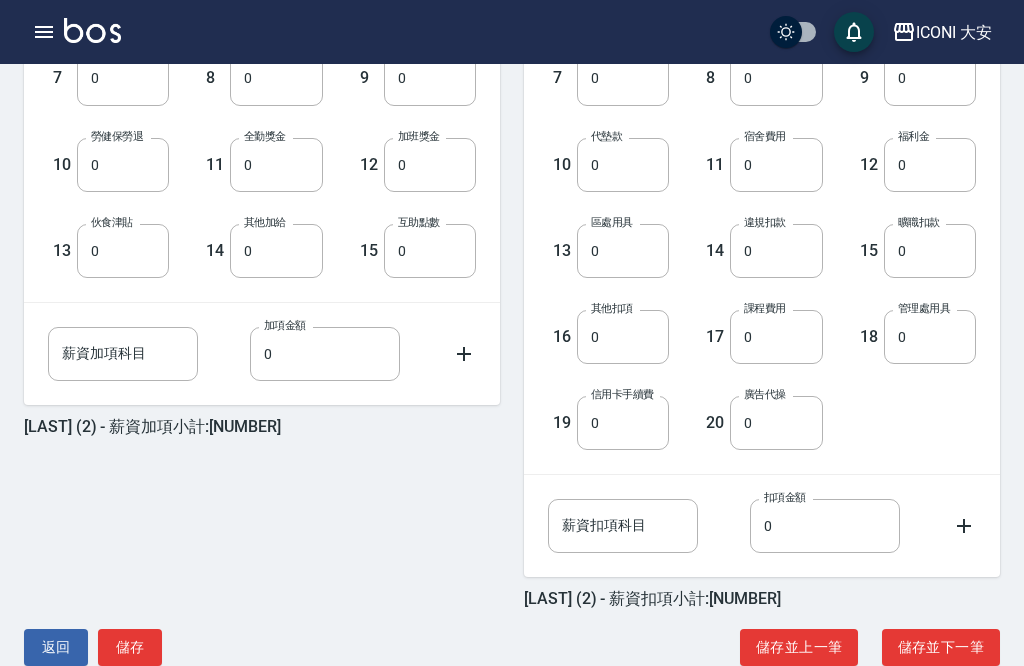scroll, scrollTop: 743, scrollLeft: 0, axis: vertical 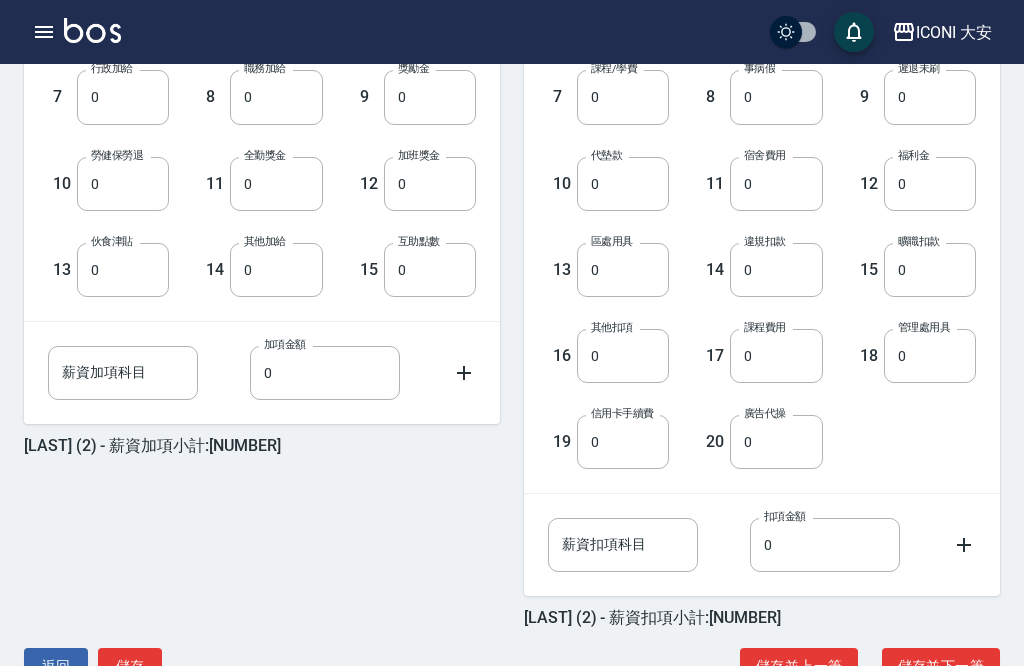 click on "0" at bounding box center (123, 184) 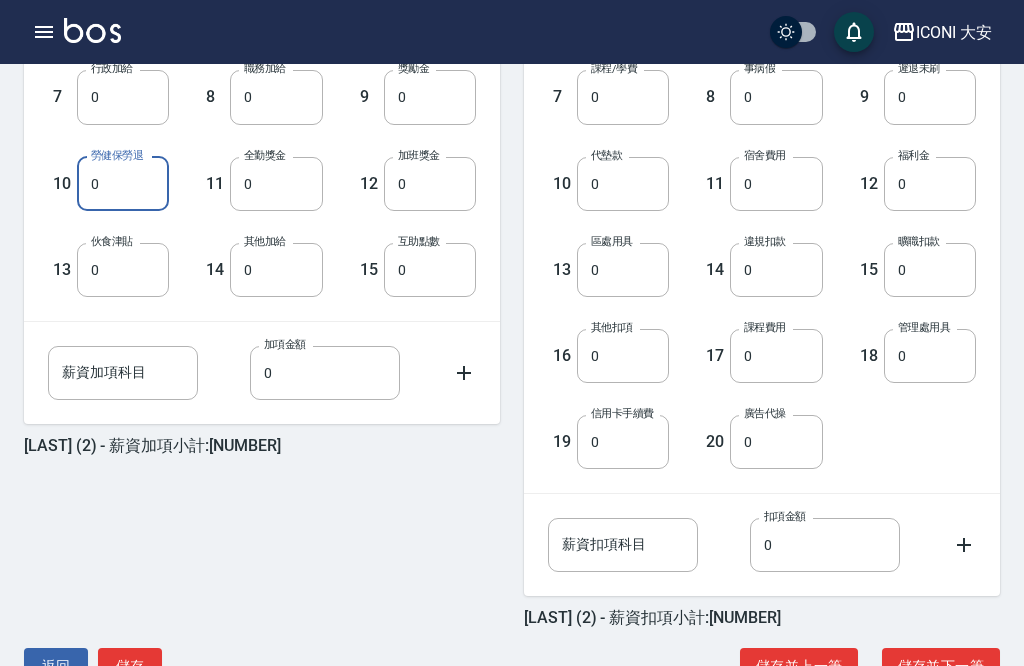 click on "0" at bounding box center [123, 184] 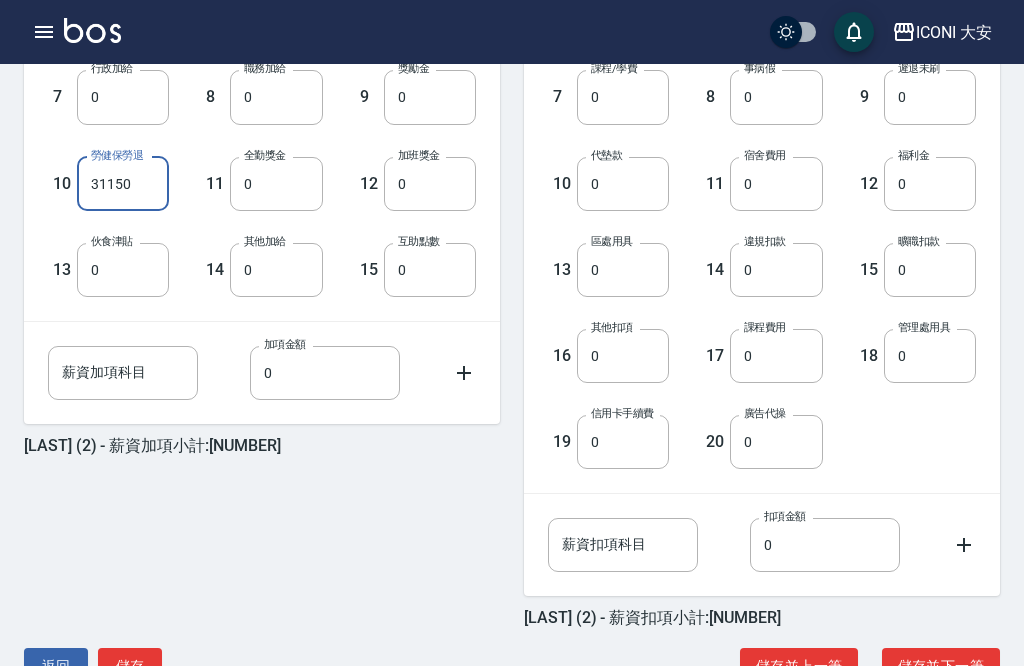 click on "31150" at bounding box center [123, 184] 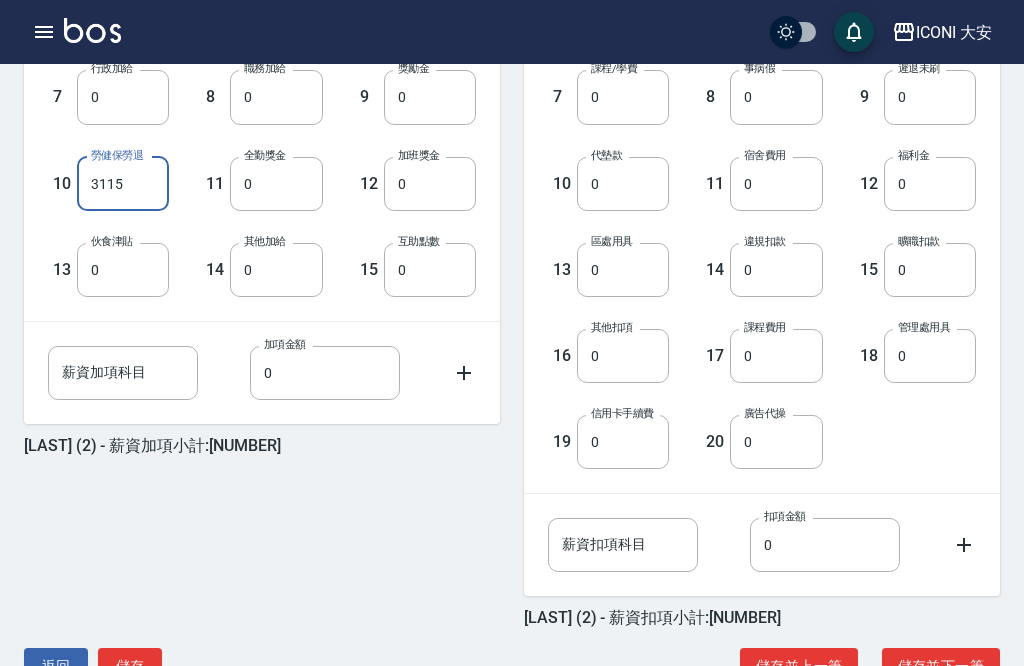 type on "3115" 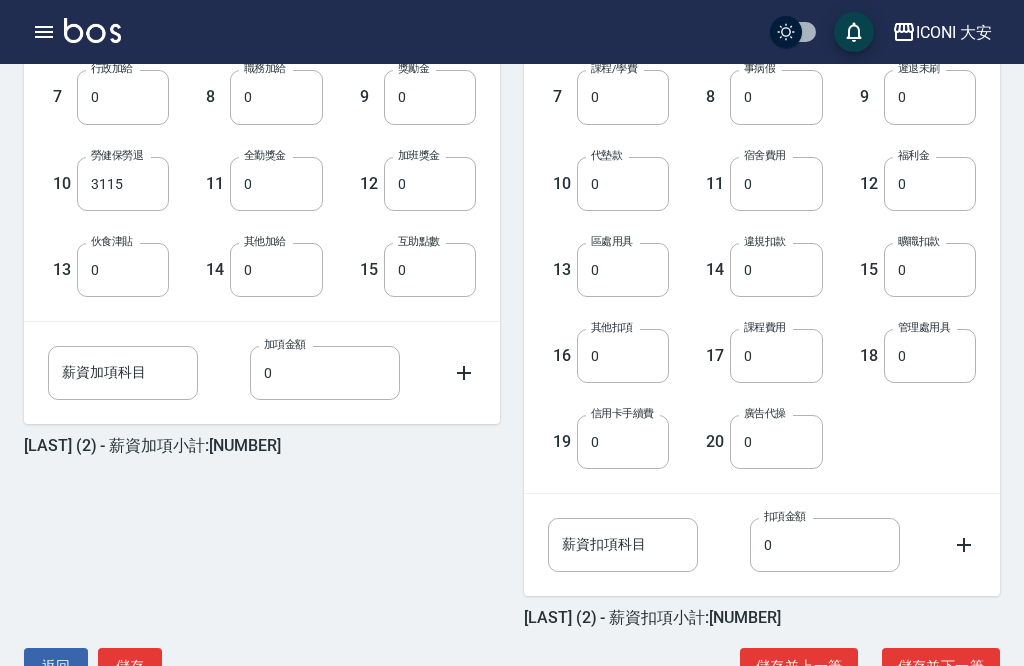 click on "儲存並下一筆" at bounding box center (941, 666) 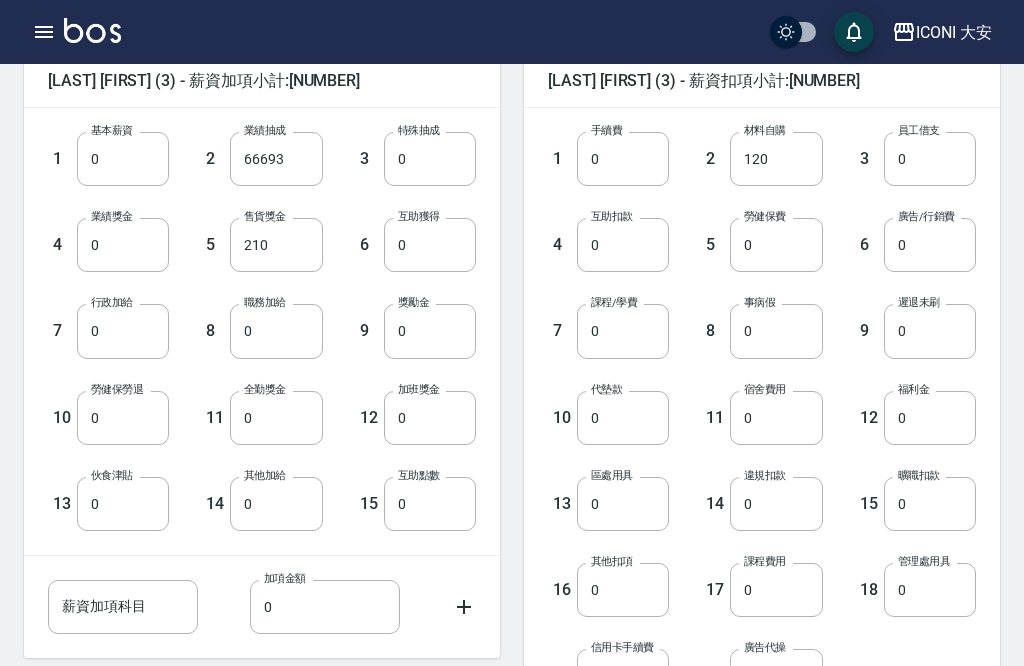 scroll, scrollTop: 507, scrollLeft: 0, axis: vertical 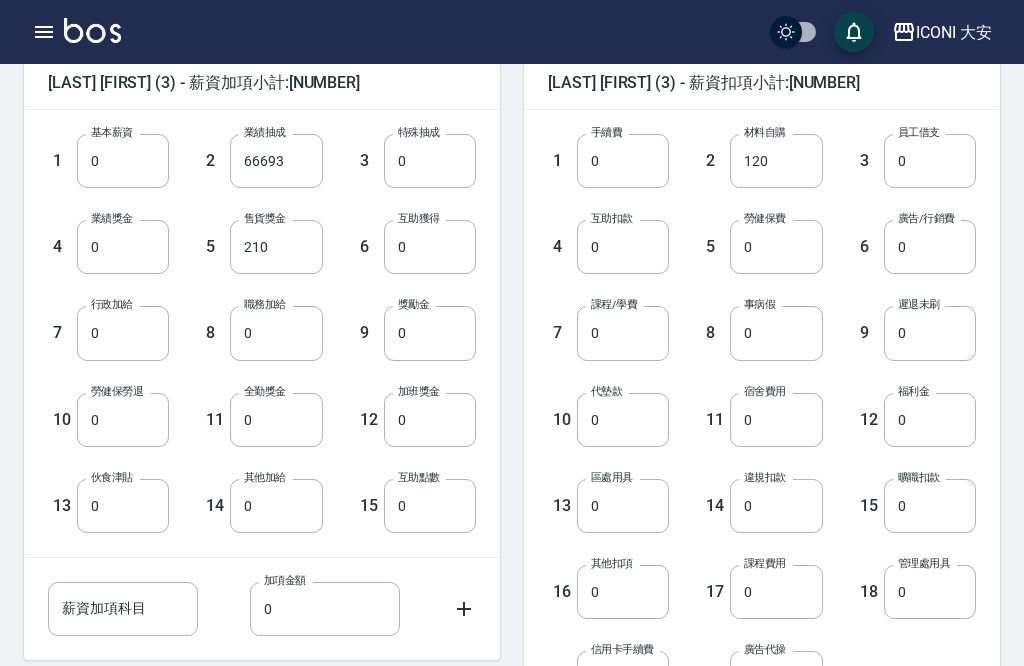 click on "0" at bounding box center (276, 420) 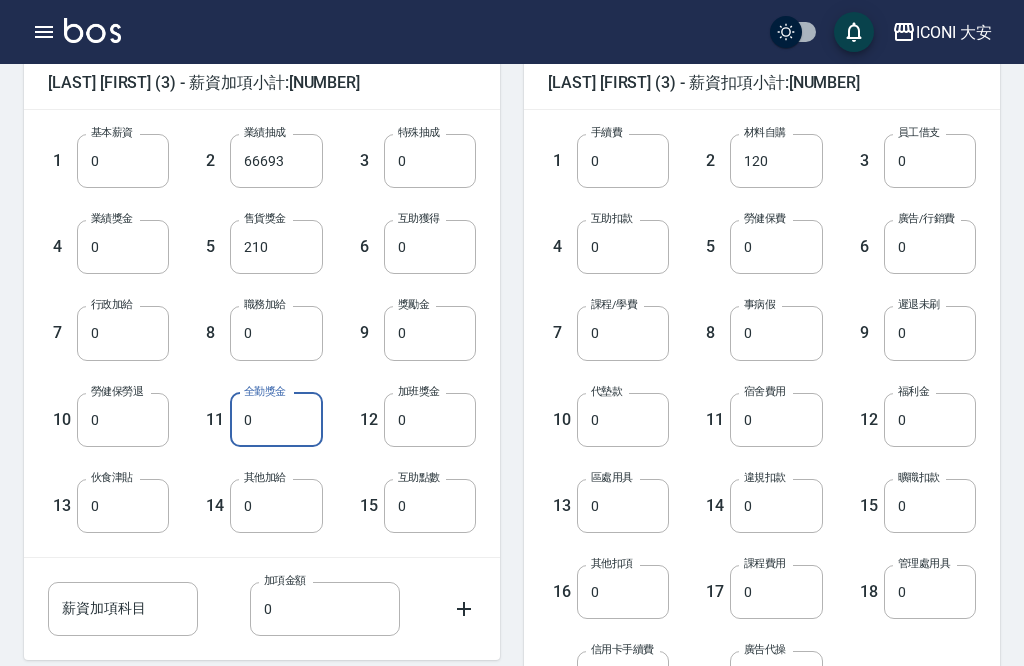 scroll, scrollTop: 762, scrollLeft: 0, axis: vertical 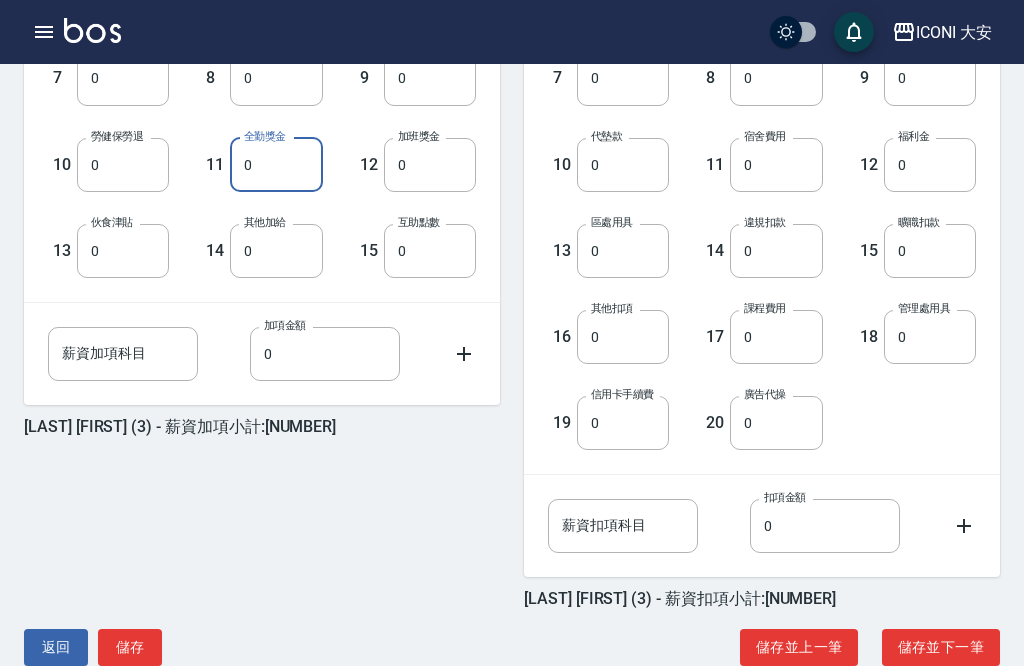 click on "0" at bounding box center [276, 165] 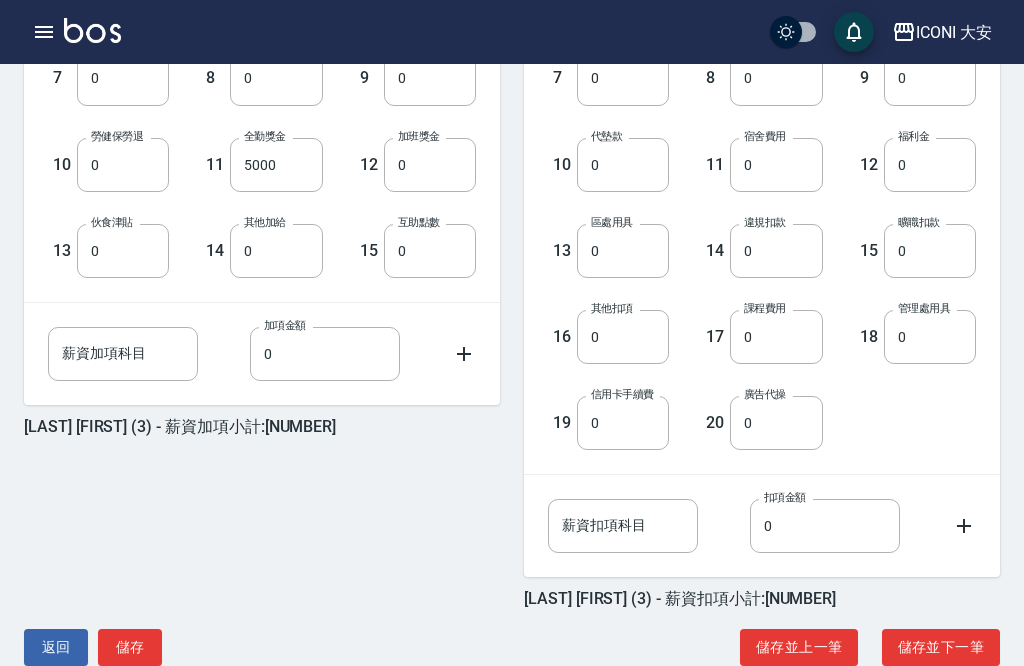 scroll, scrollTop: 743, scrollLeft: 0, axis: vertical 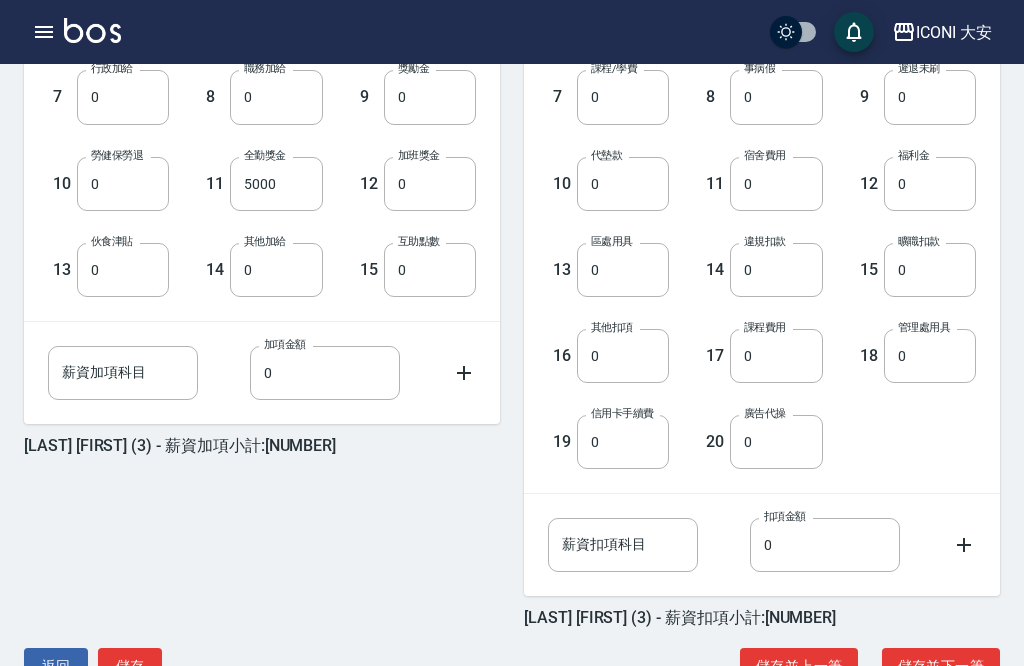 click on "5000" at bounding box center [276, 184] 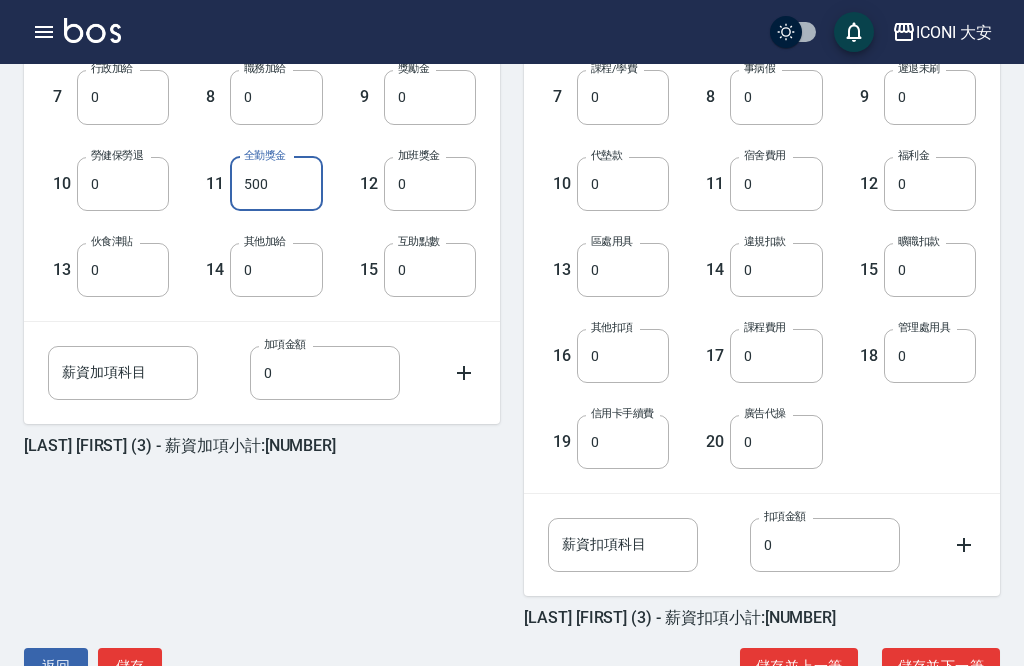 type on "500" 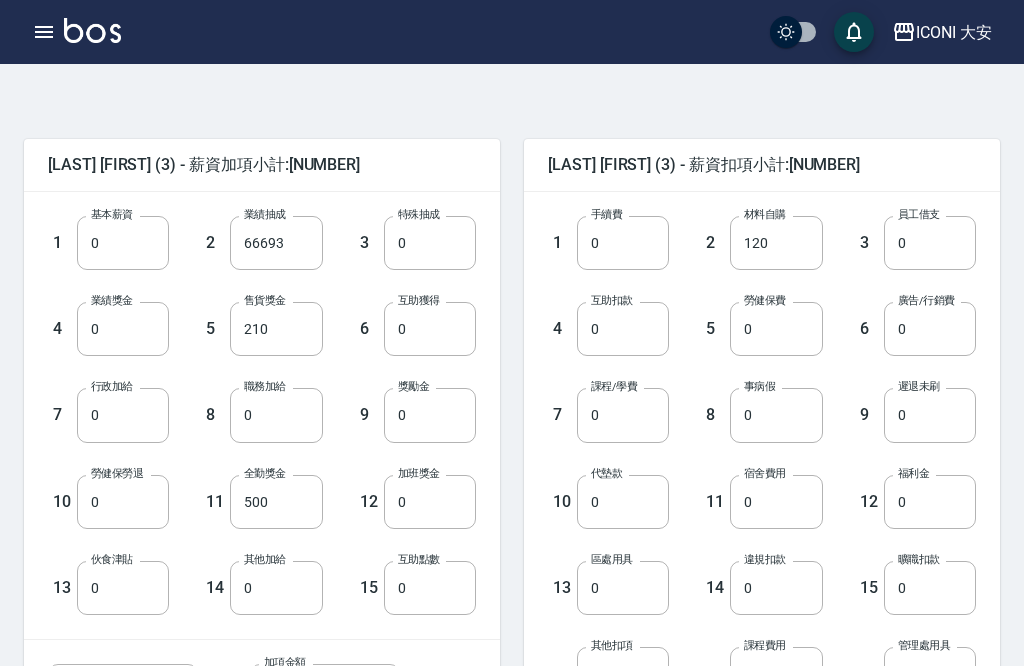 scroll, scrollTop: 424, scrollLeft: 0, axis: vertical 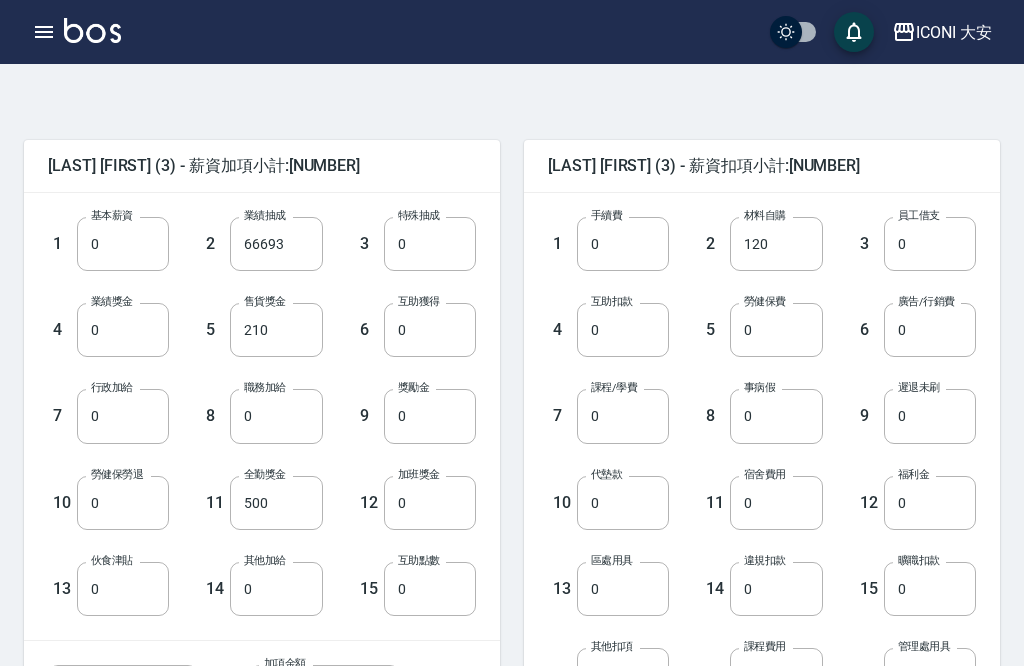 click on "0" at bounding box center [776, 330] 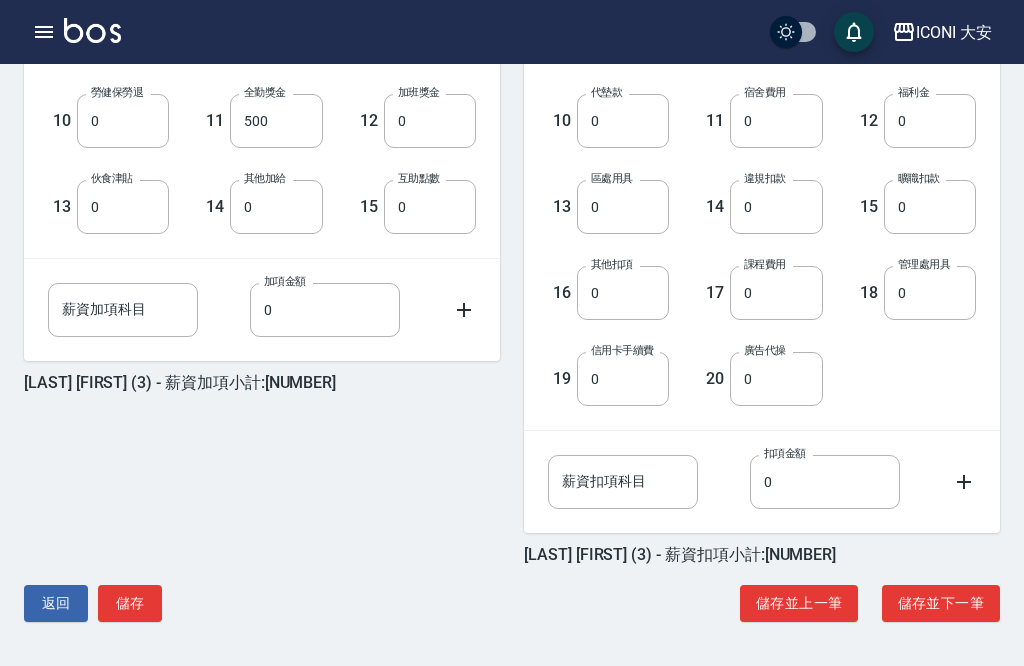 scroll, scrollTop: 919, scrollLeft: 0, axis: vertical 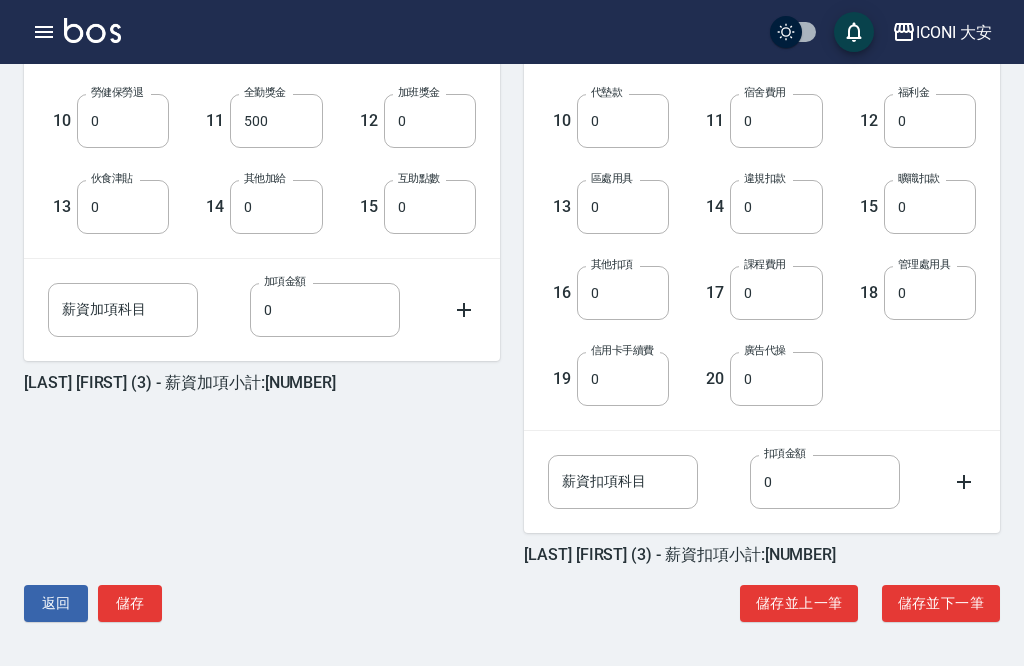 type on "1228" 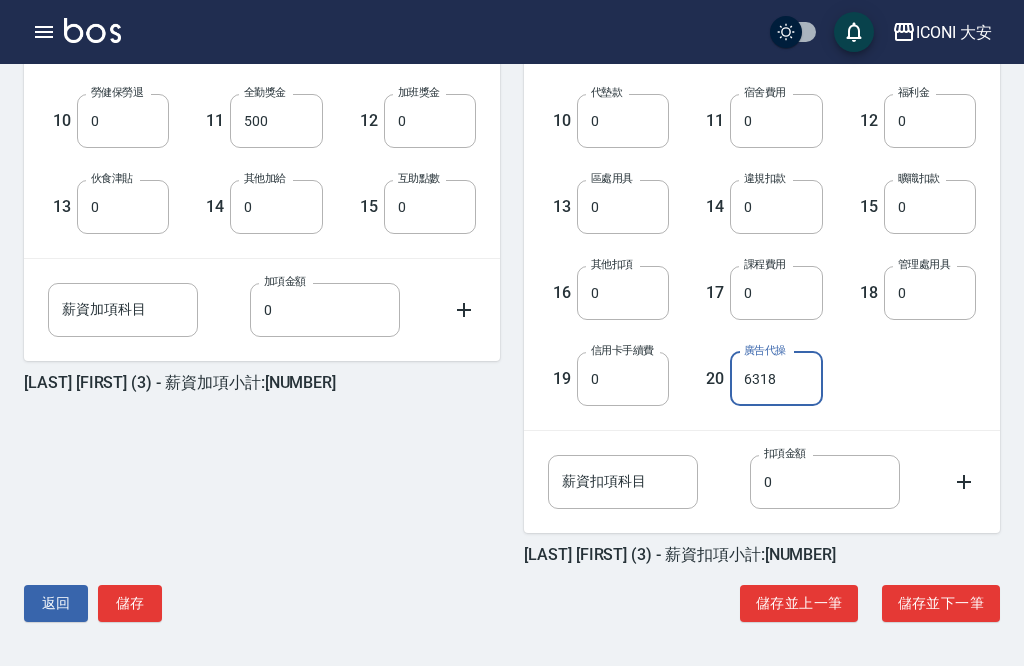 scroll, scrollTop: 841, scrollLeft: 0, axis: vertical 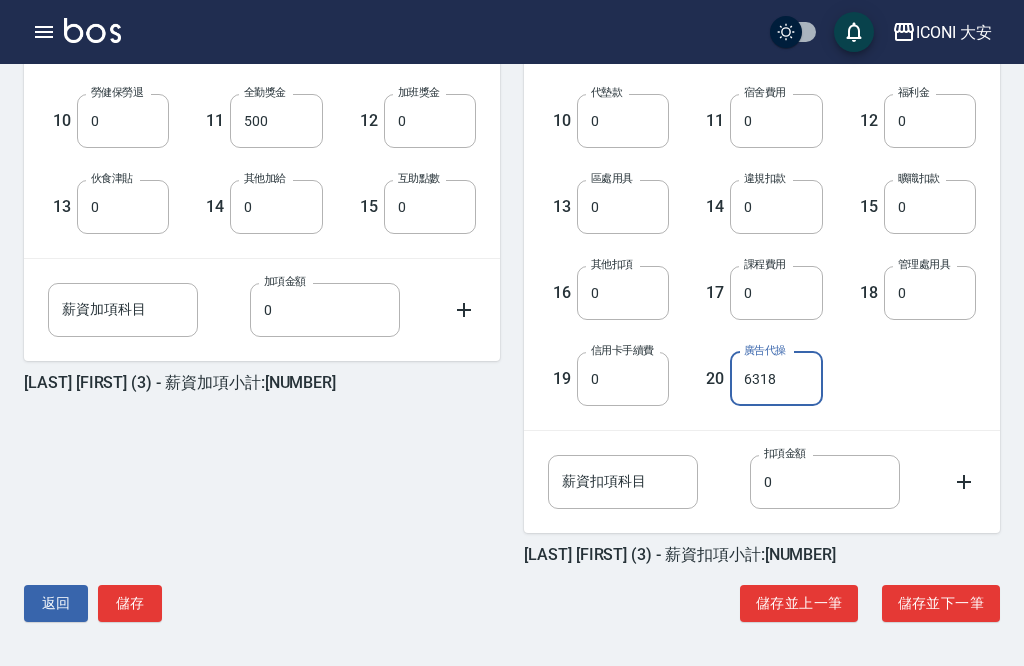 type on "6318" 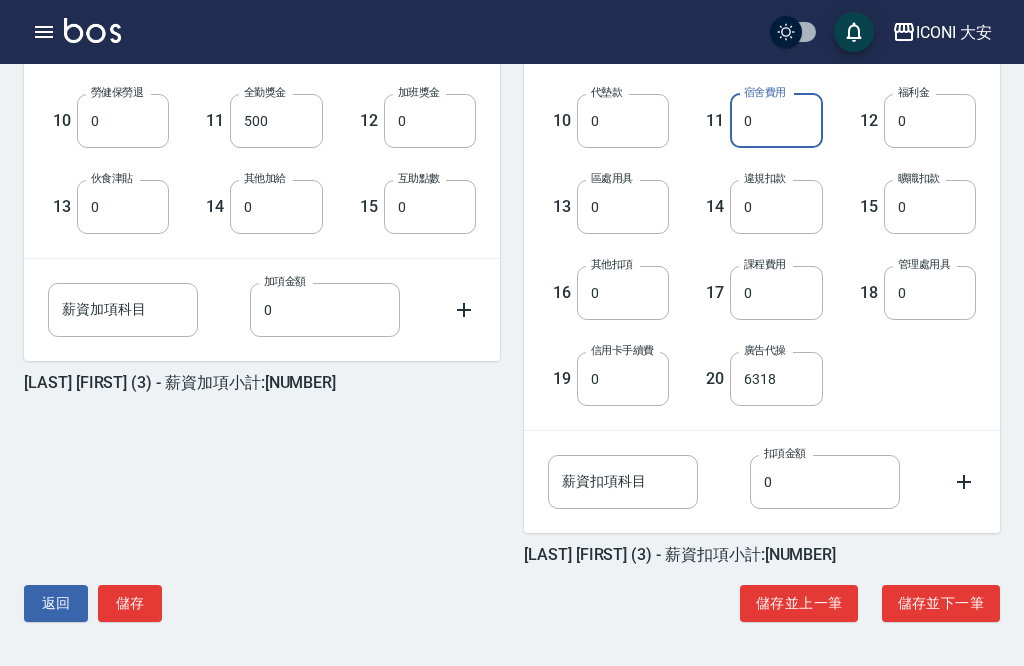 scroll, scrollTop: 743, scrollLeft: 0, axis: vertical 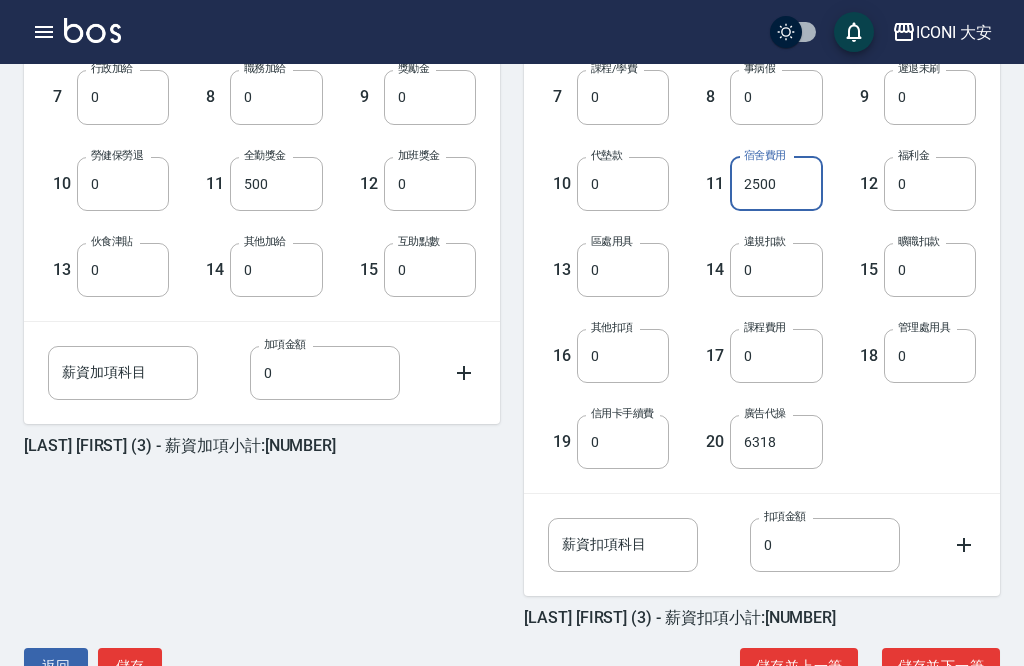 type on "2500" 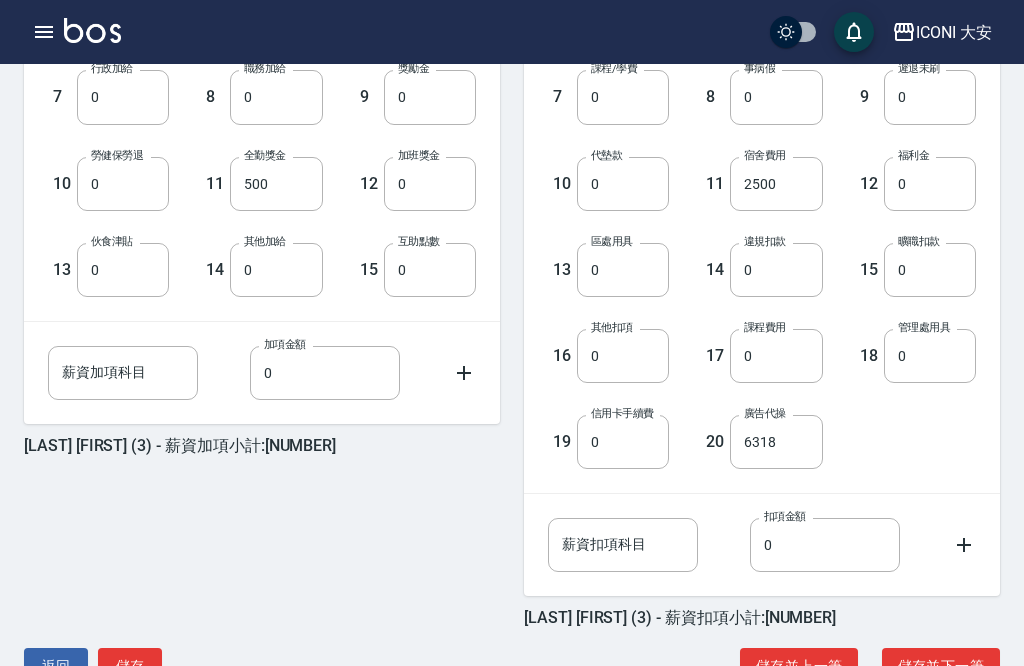 click on "儲存並下一筆" at bounding box center (941, 666) 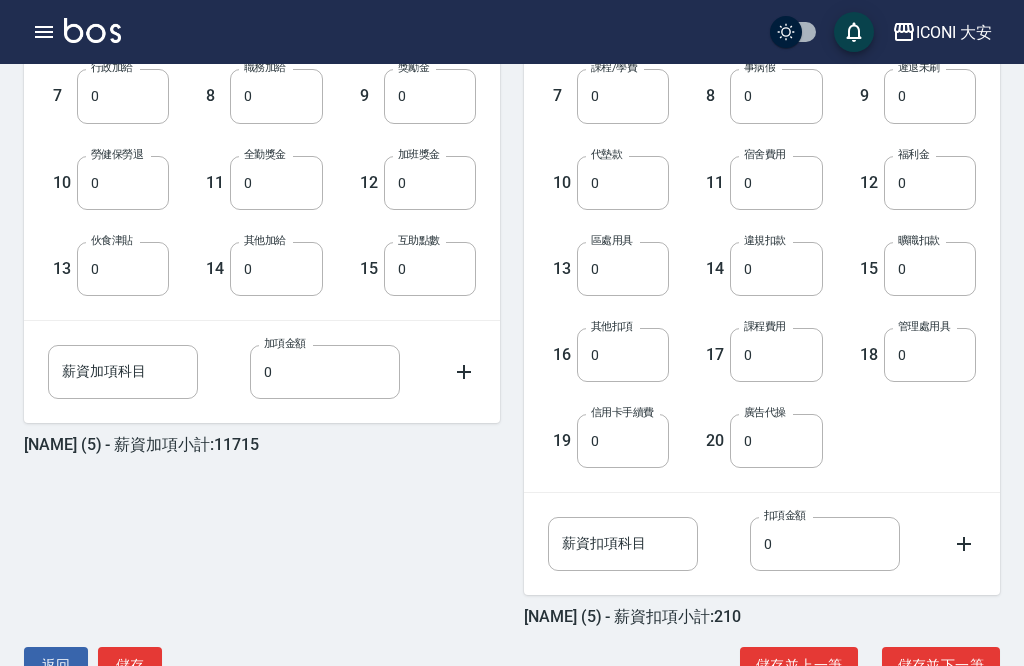 scroll, scrollTop: 743, scrollLeft: 0, axis: vertical 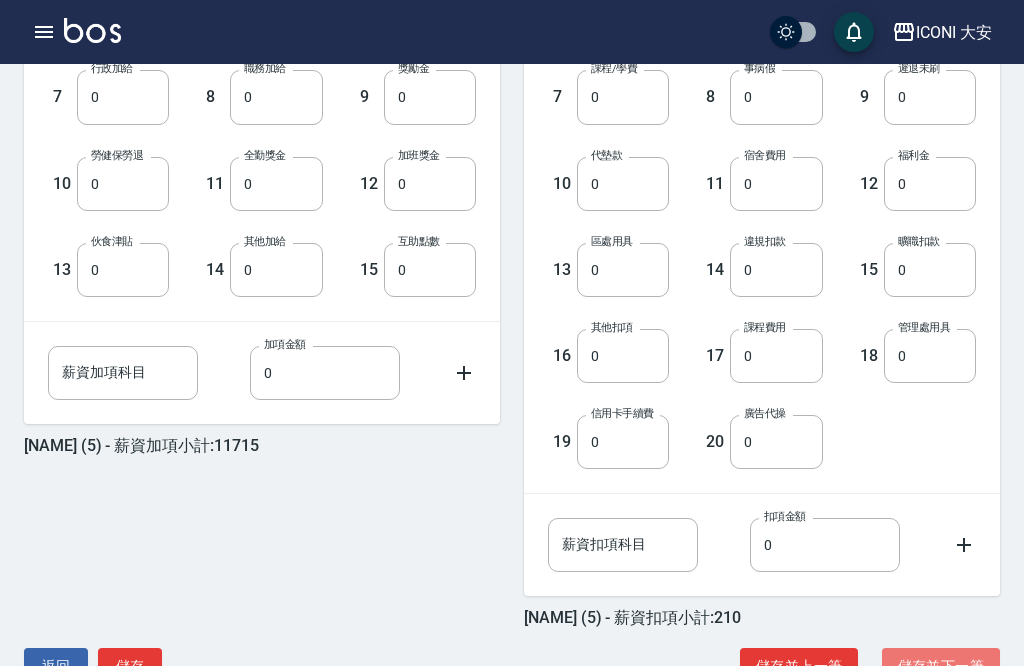 click on "儲存並下一筆" at bounding box center (941, 666) 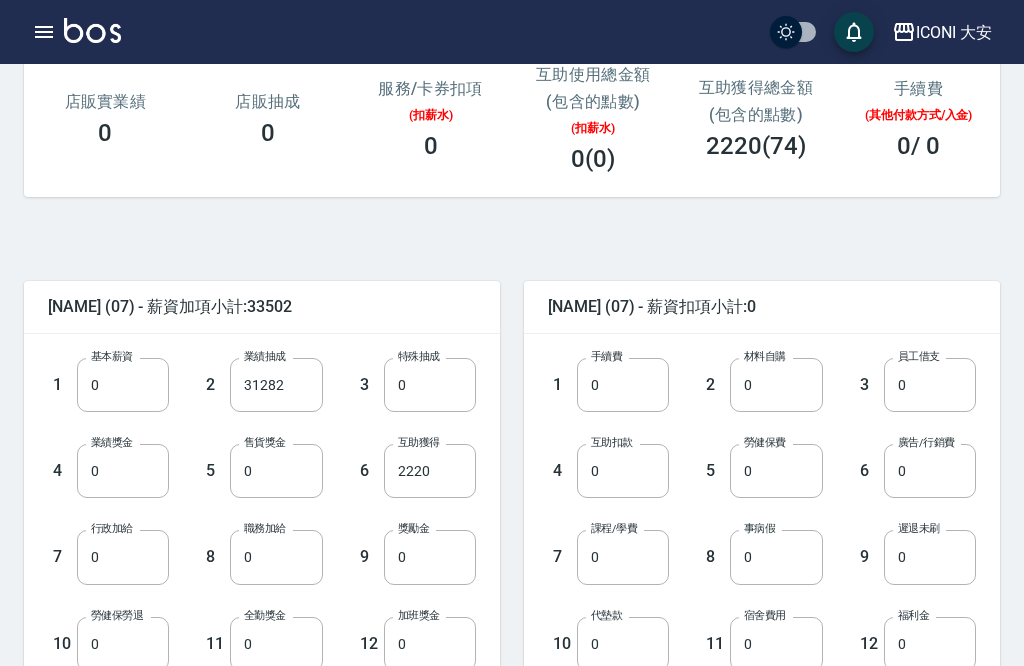 scroll, scrollTop: 319, scrollLeft: 0, axis: vertical 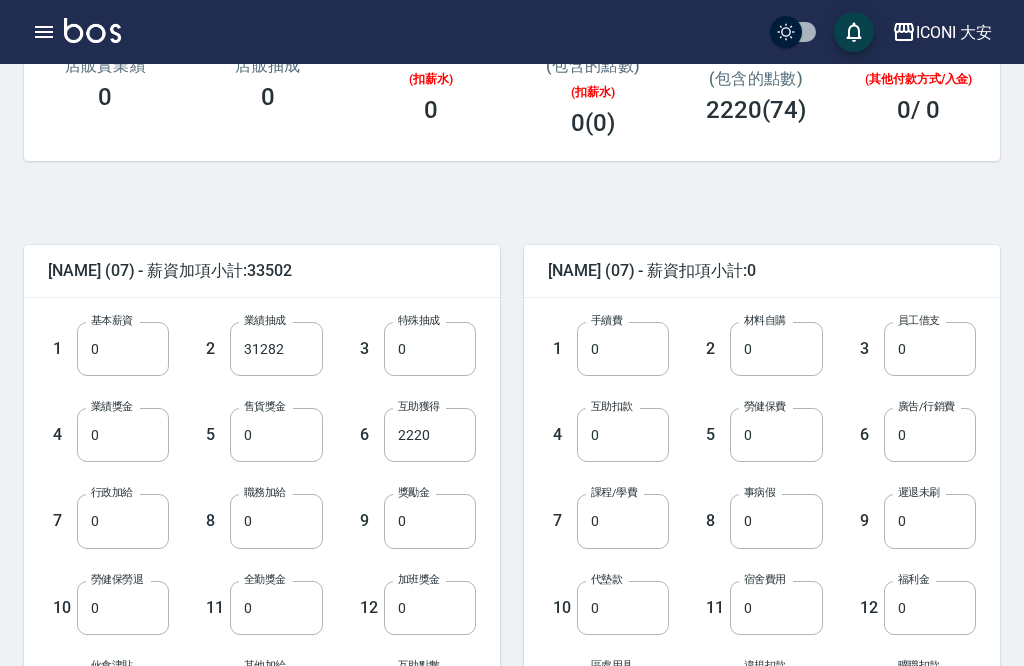 click on "0" at bounding box center (276, 521) 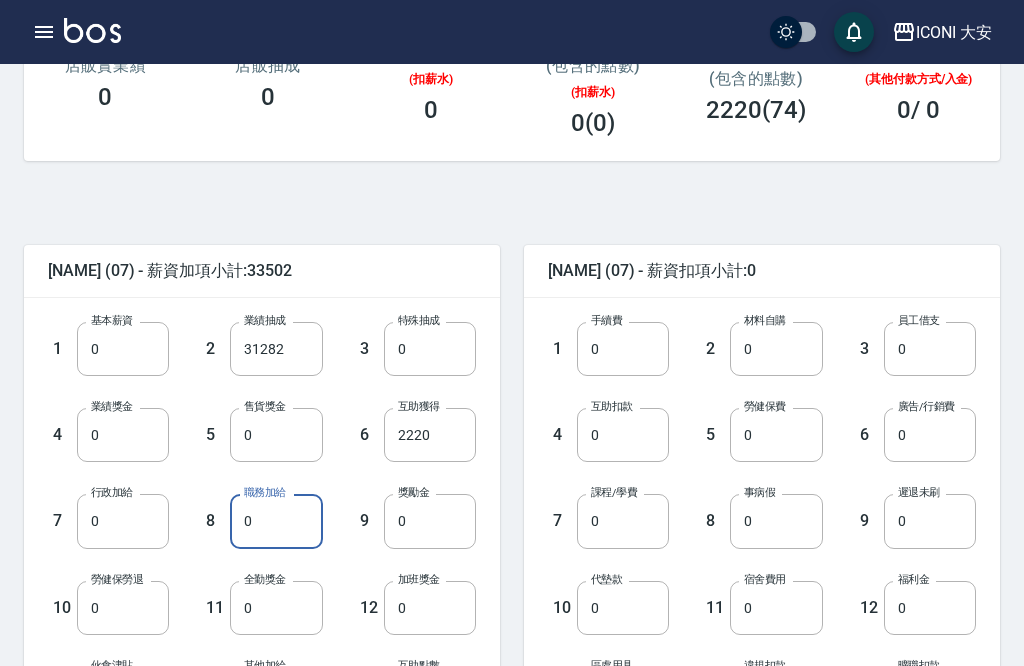 scroll, scrollTop: 676, scrollLeft: 0, axis: vertical 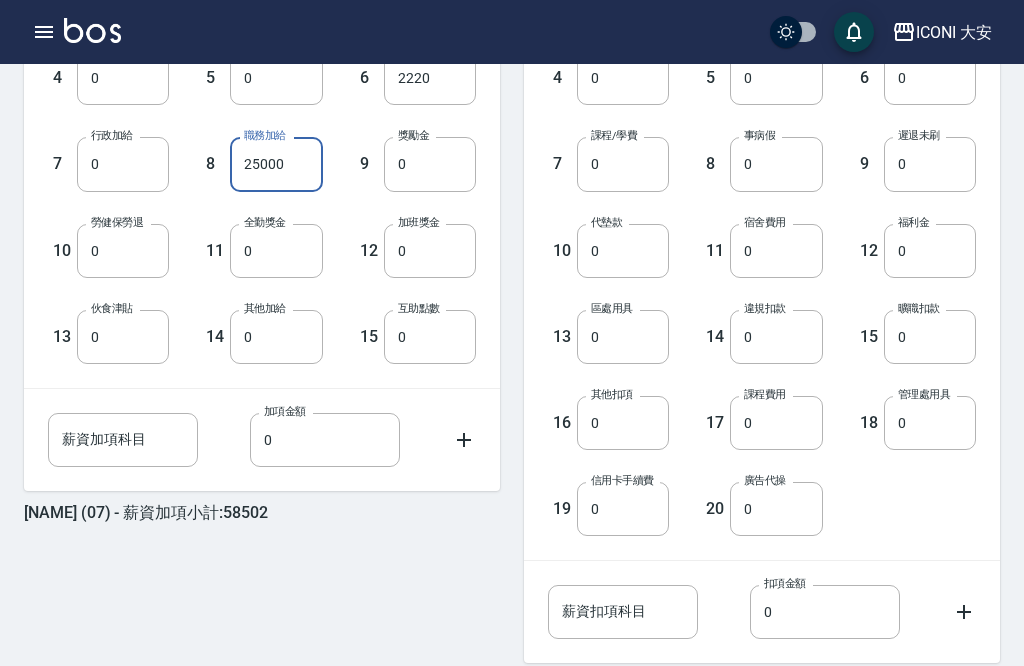 type on "25000" 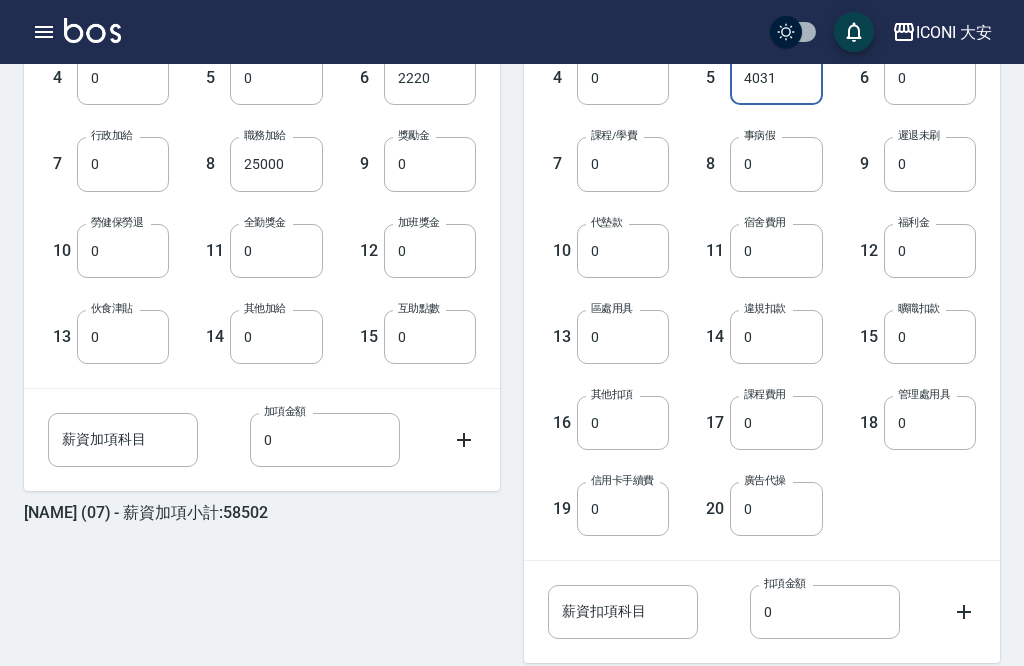 type on "4031" 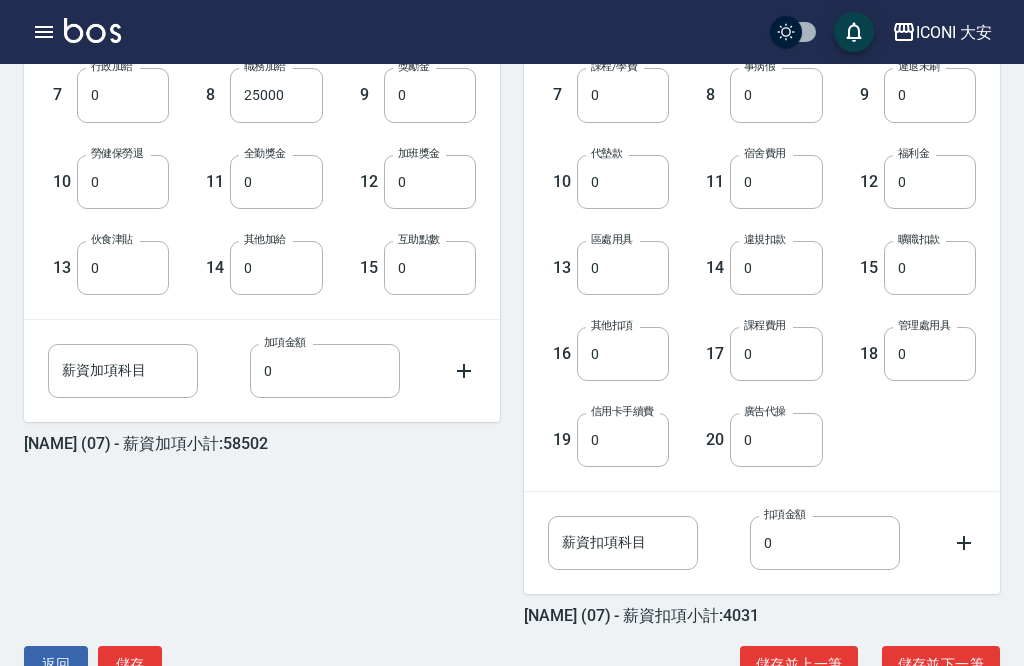 scroll, scrollTop: 743, scrollLeft: 0, axis: vertical 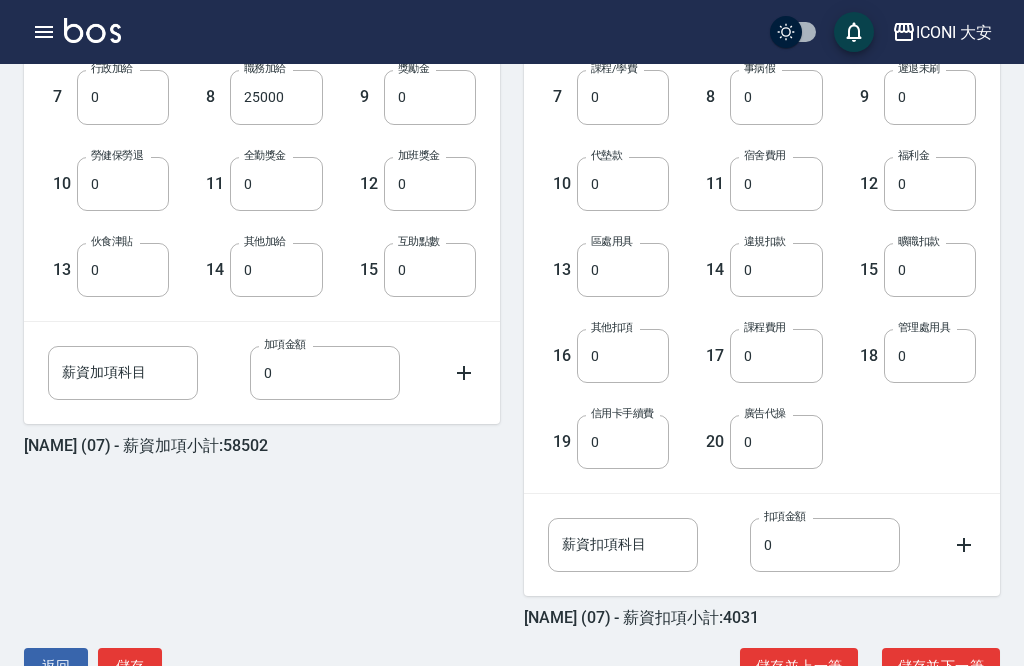 click on "儲存並下一筆" at bounding box center [941, 666] 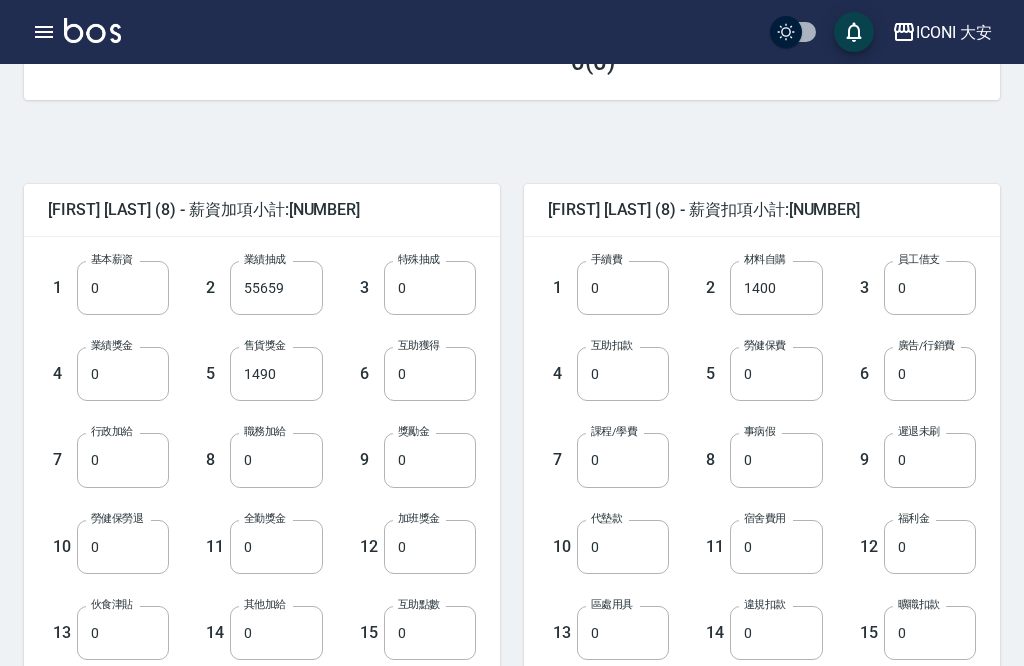 scroll, scrollTop: 339, scrollLeft: 0, axis: vertical 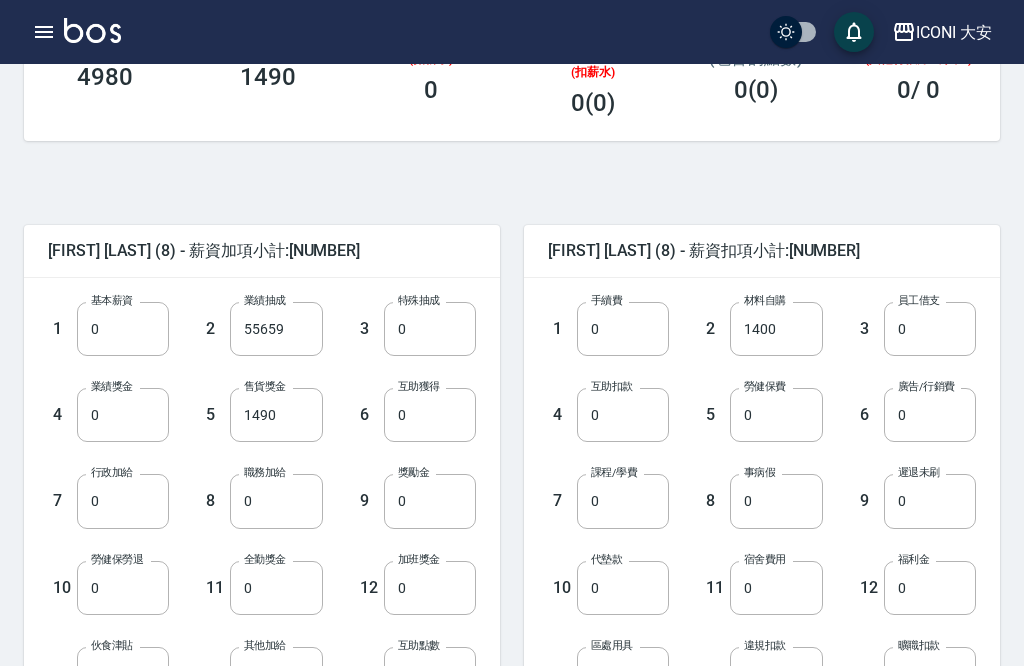 click on "0" at bounding box center (776, 415) 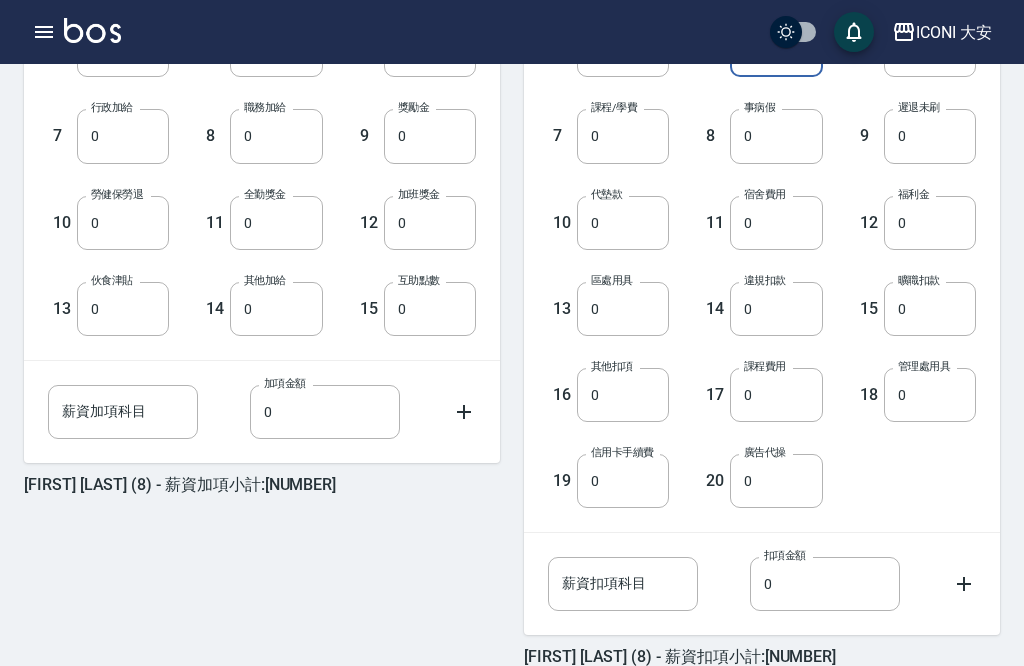 scroll, scrollTop: 710, scrollLeft: 0, axis: vertical 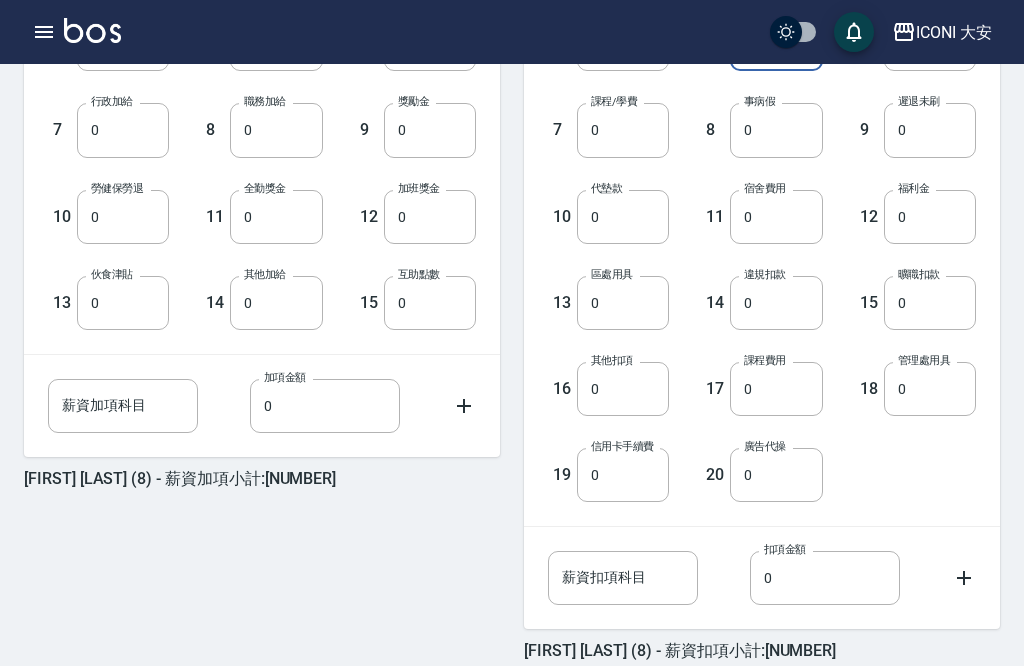 type on "2168" 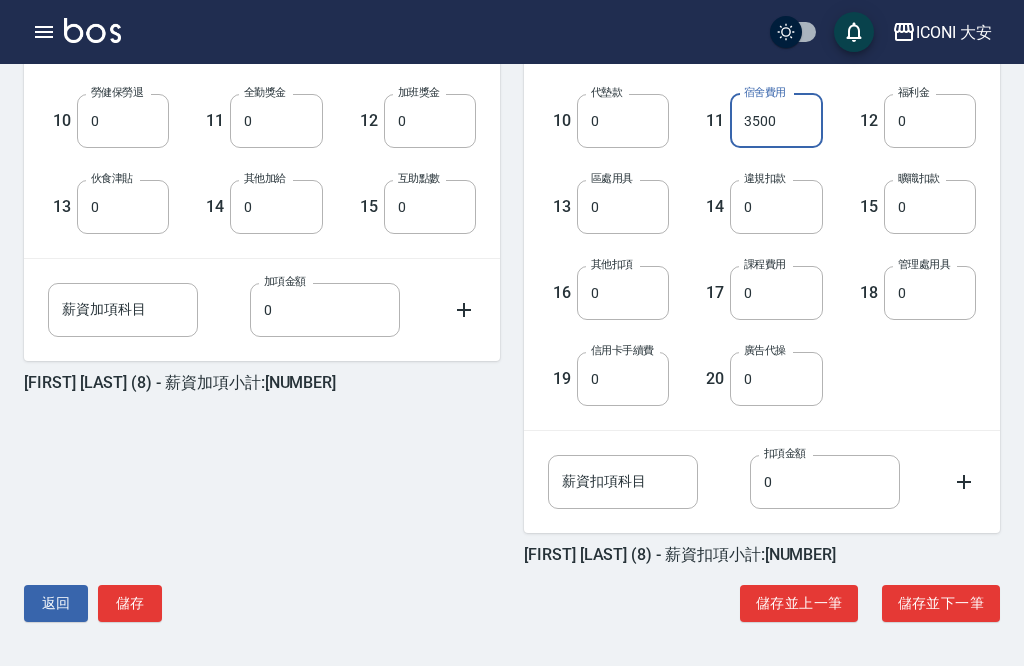 scroll, scrollTop: 935, scrollLeft: 0, axis: vertical 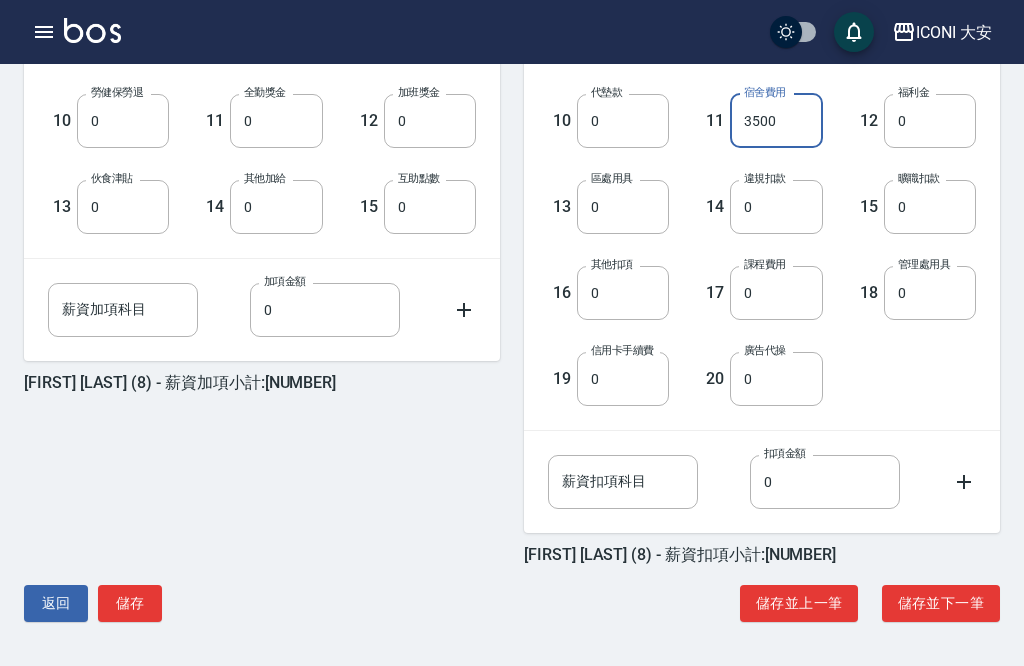 type on "3500" 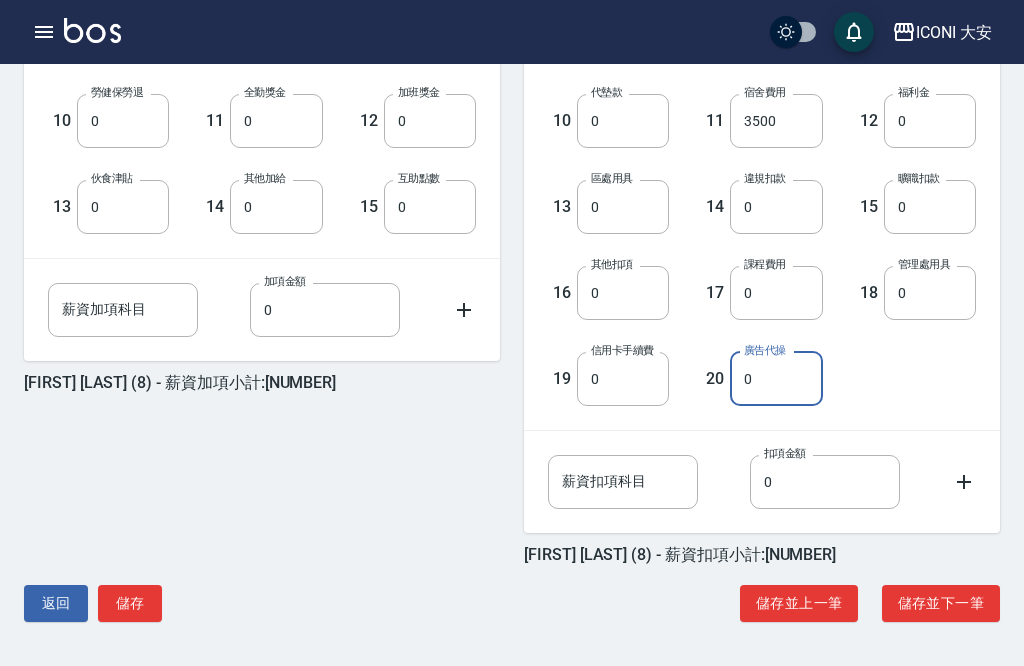 scroll, scrollTop: 1020, scrollLeft: 0, axis: vertical 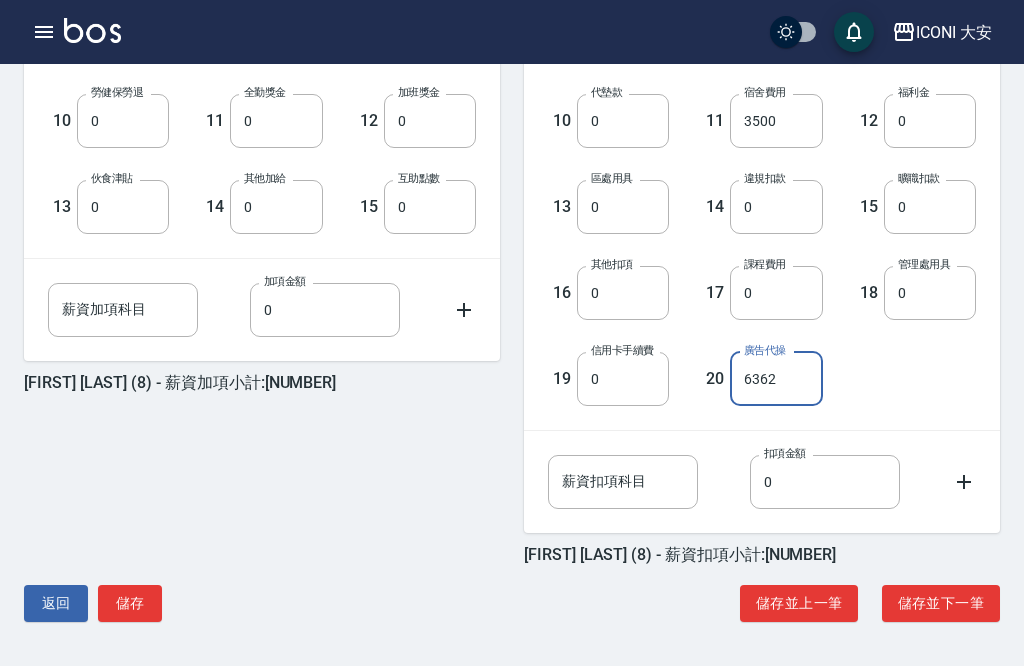 type on "6362" 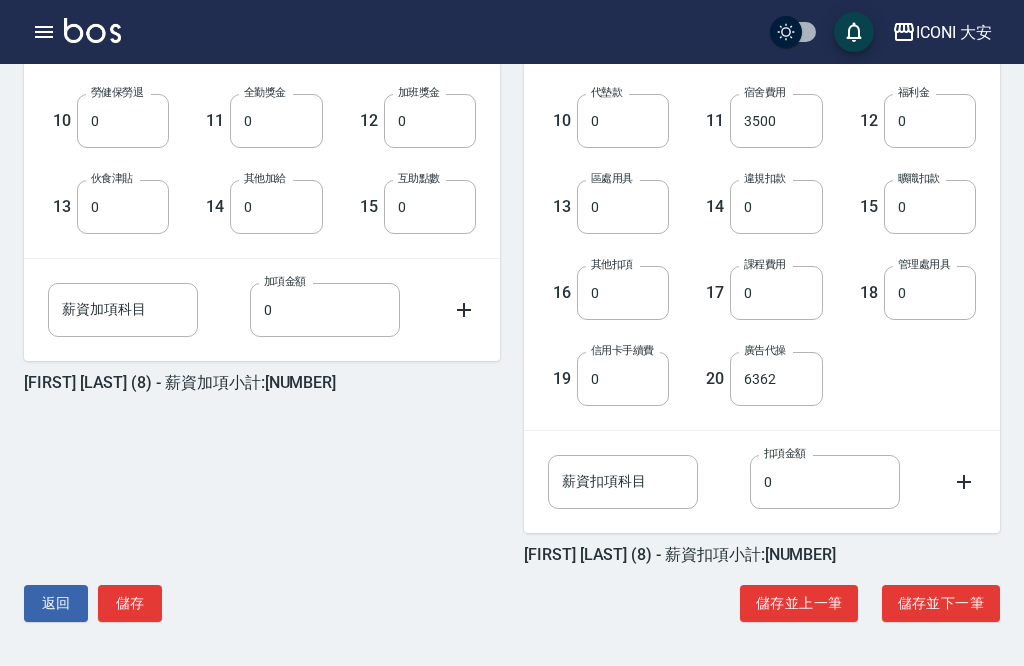 scroll, scrollTop: 743, scrollLeft: 0, axis: vertical 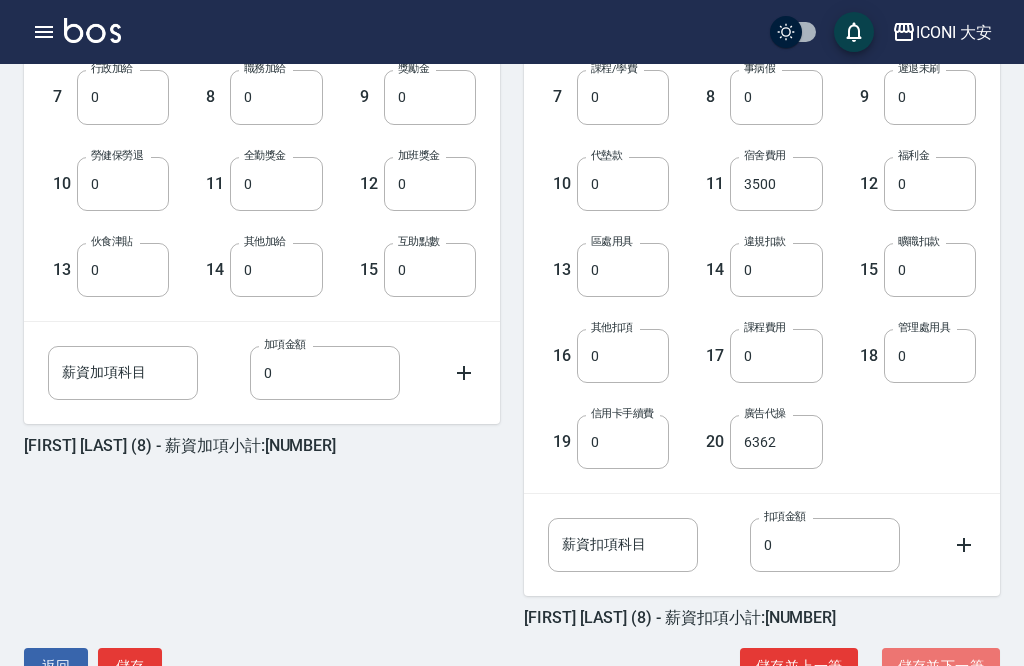 click on "儲存並下一筆" at bounding box center [941, 666] 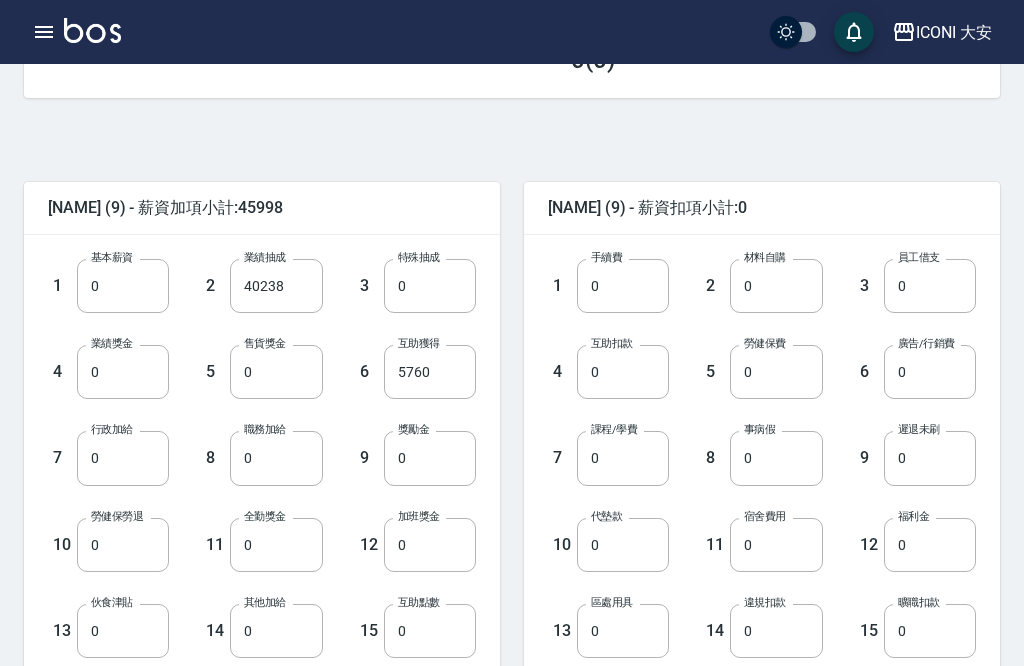 scroll, scrollTop: 383, scrollLeft: 0, axis: vertical 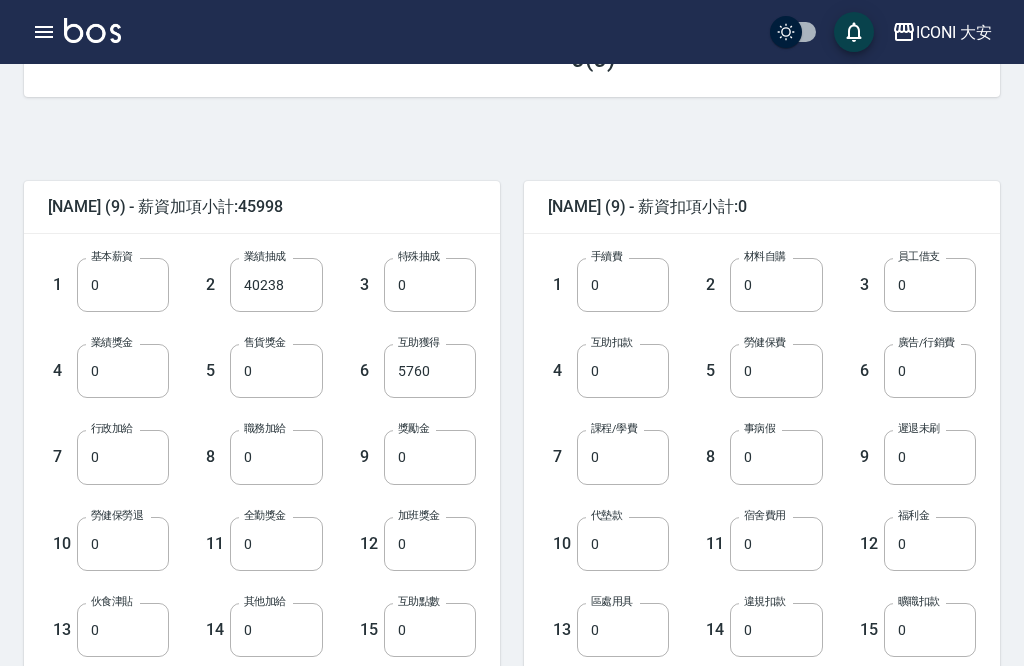 click on "0" at bounding box center [276, 544] 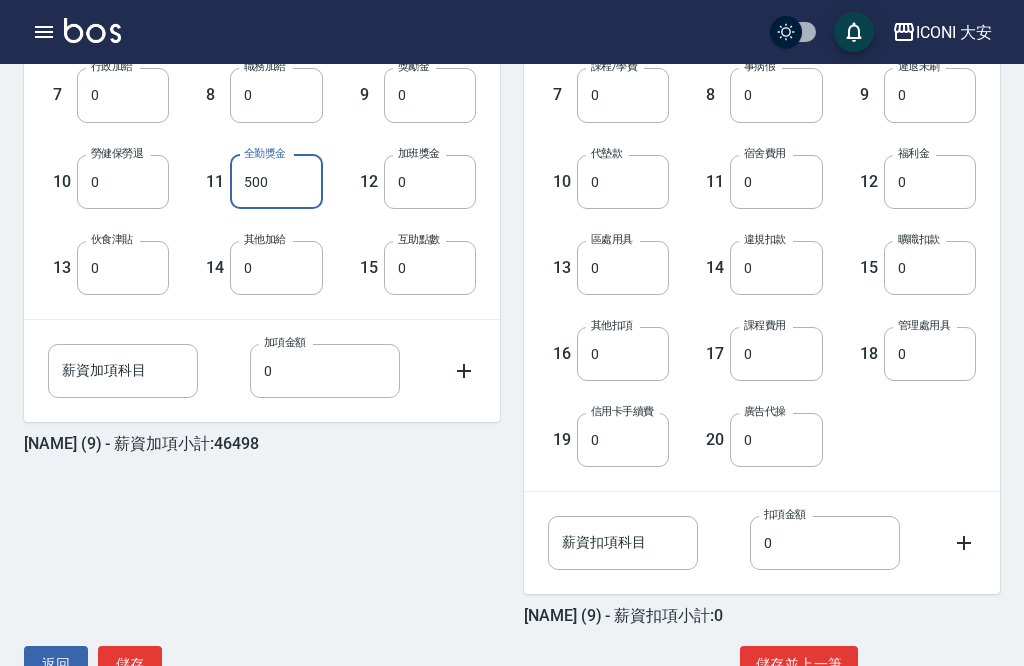 scroll, scrollTop: 744, scrollLeft: 0, axis: vertical 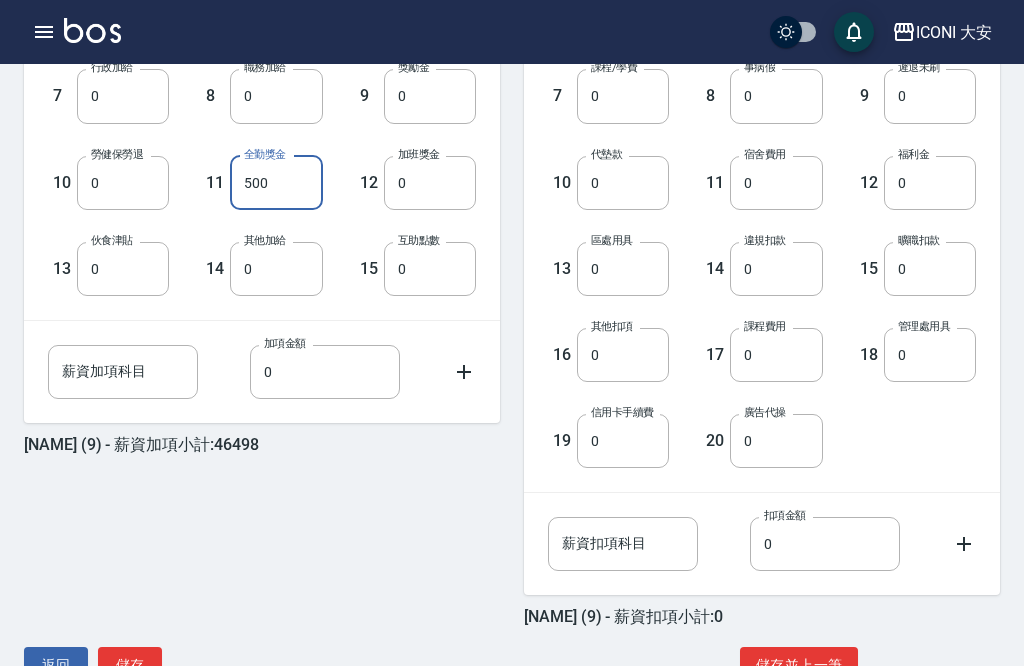 type on "500" 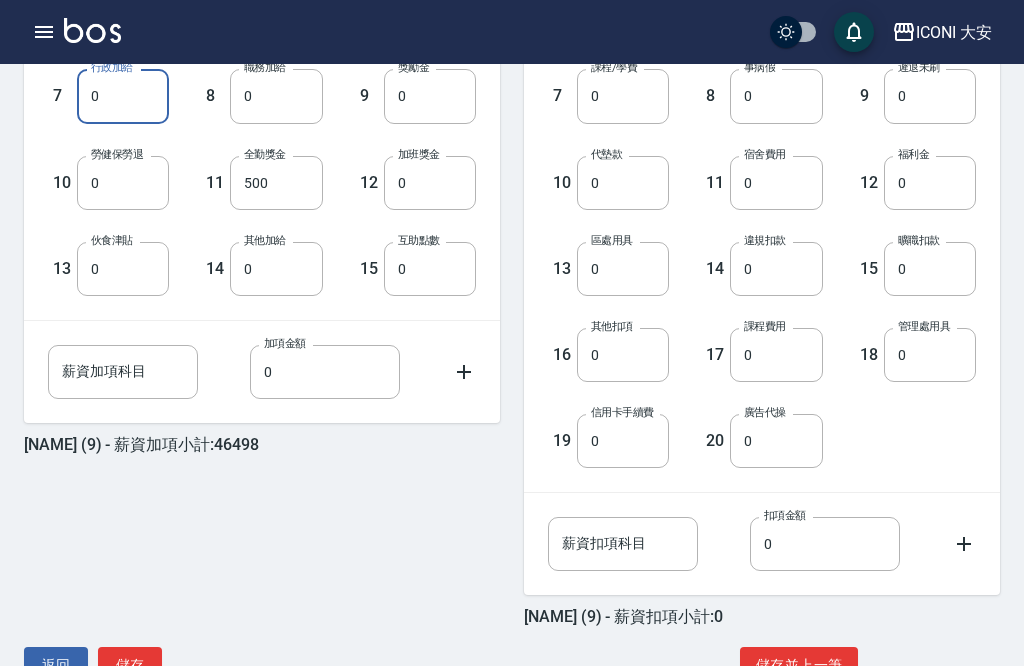 scroll, scrollTop: 743, scrollLeft: 0, axis: vertical 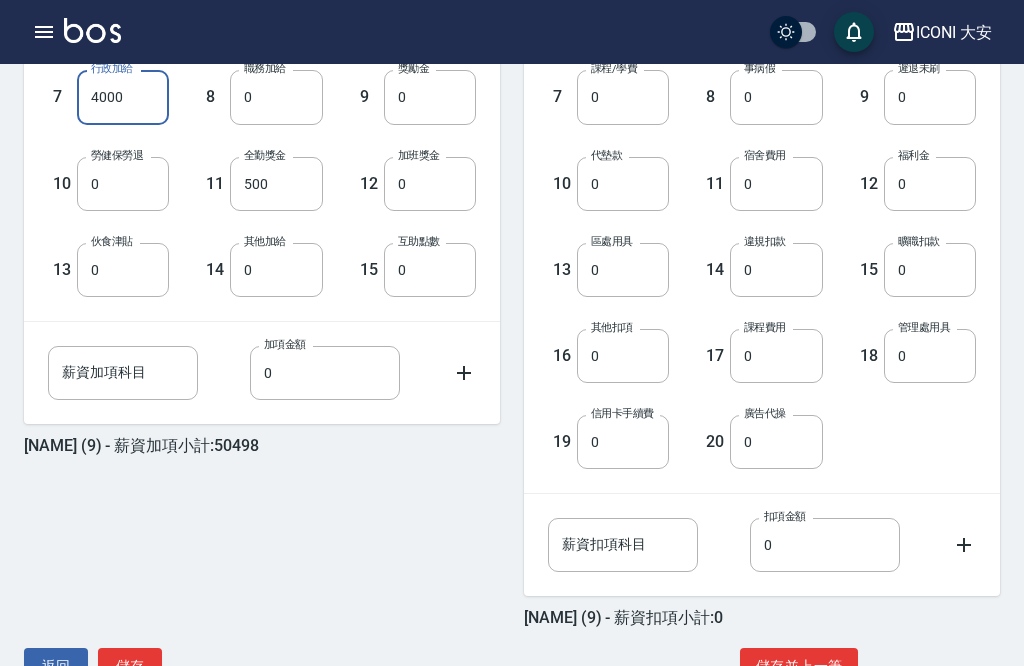 type on "4000" 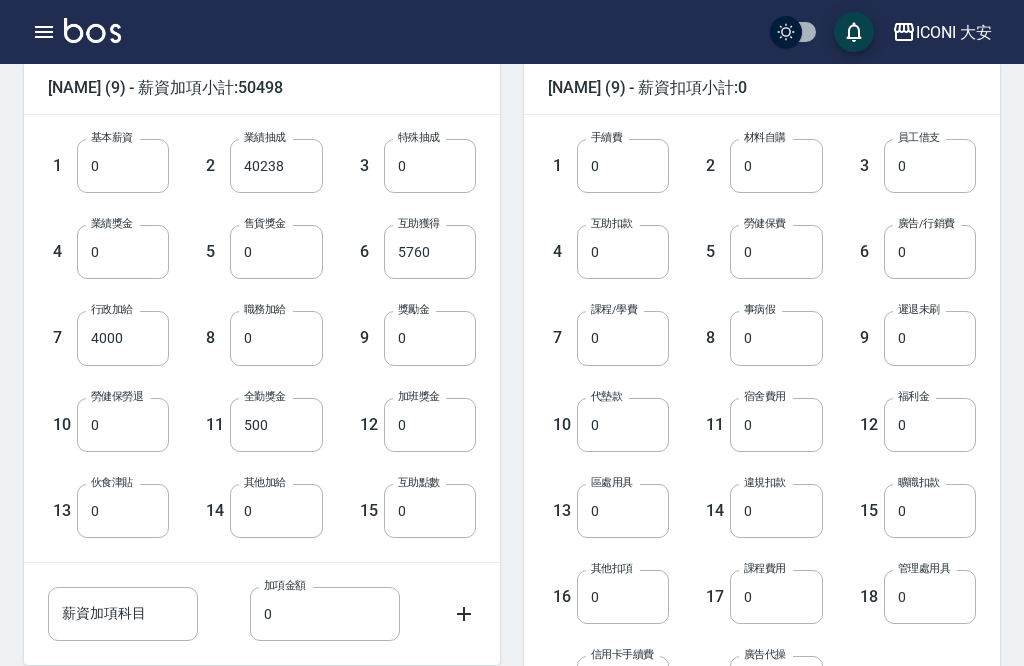 scroll, scrollTop: 471, scrollLeft: 0, axis: vertical 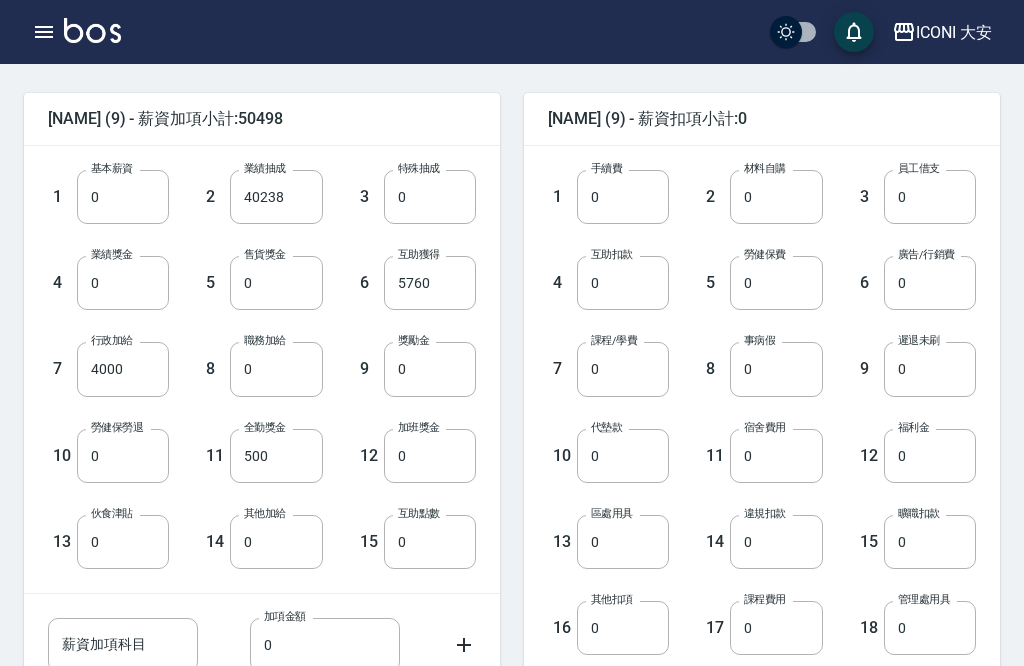 click on "0" at bounding box center [776, 283] 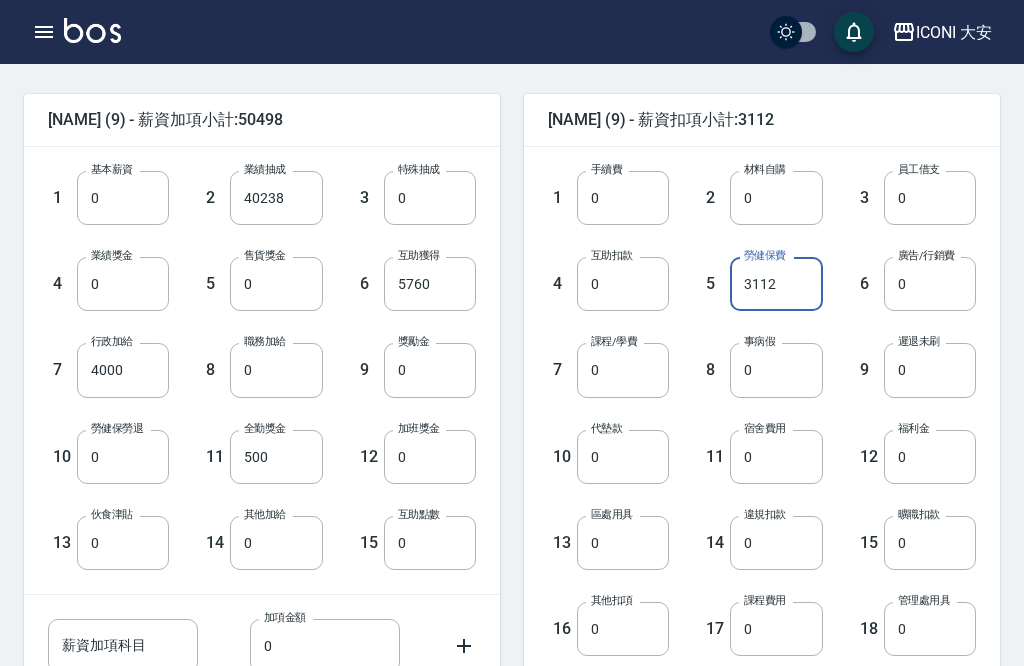 scroll, scrollTop: 469, scrollLeft: 0, axis: vertical 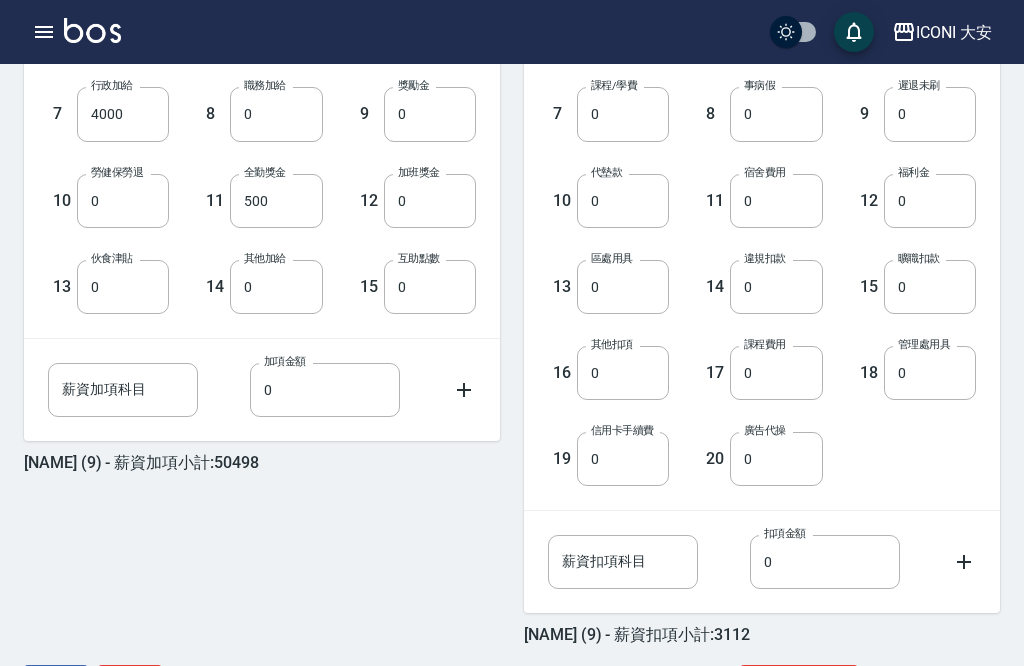 type on "3112" 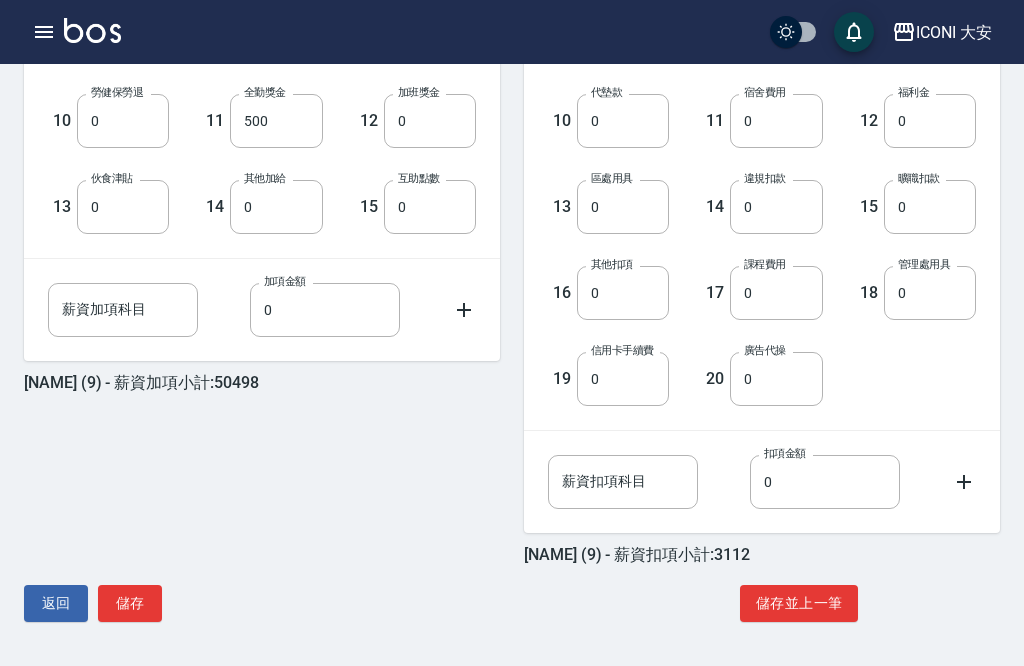 scroll, scrollTop: 806, scrollLeft: 0, axis: vertical 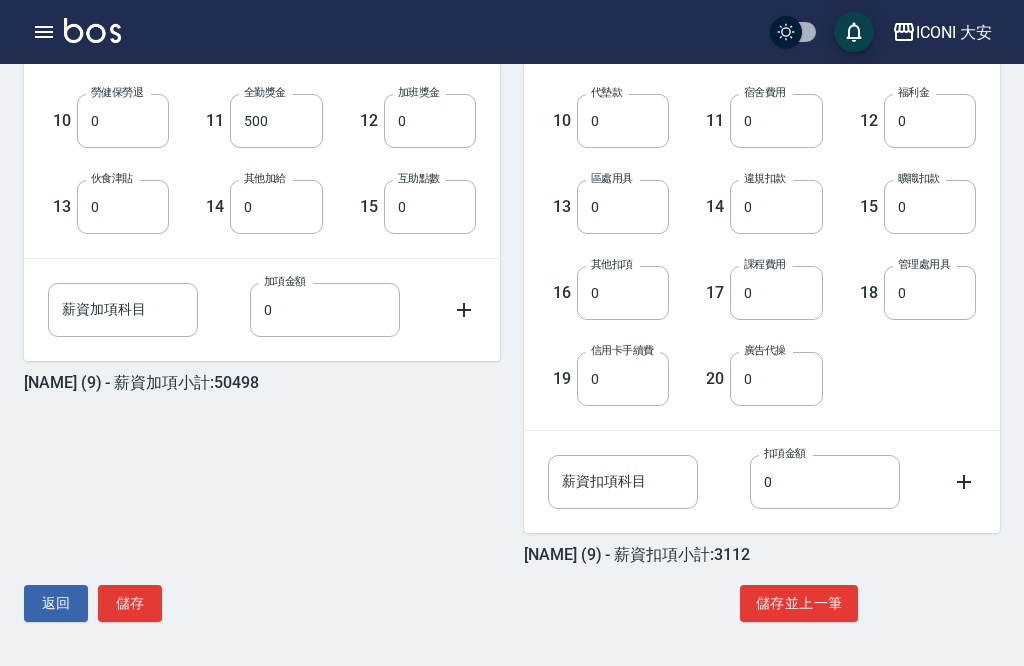 click on "儲存並上一筆" at bounding box center [799, 603] 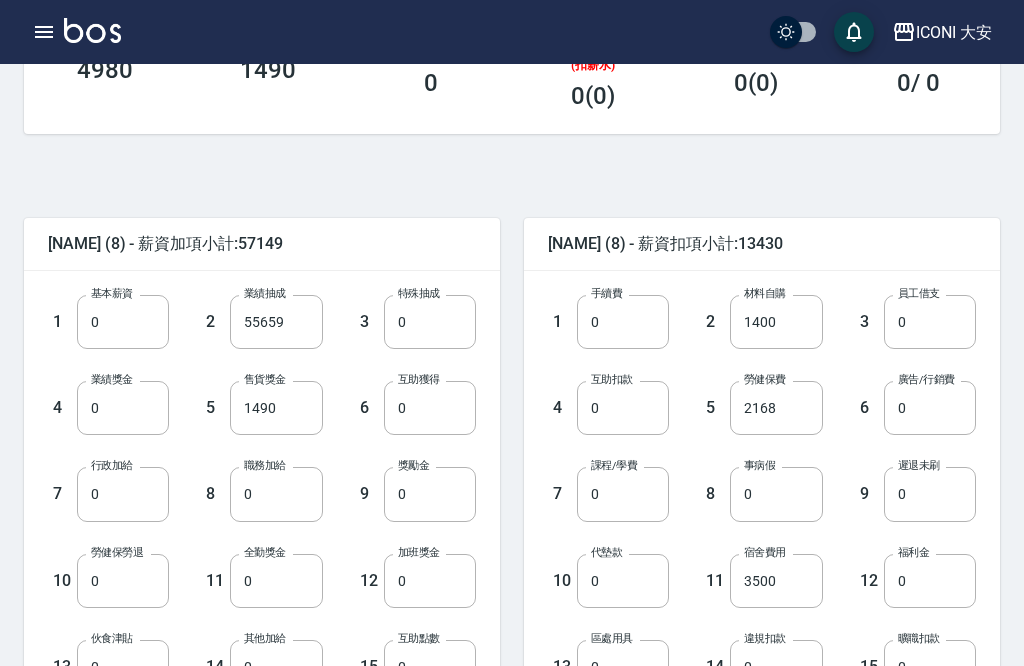 scroll, scrollTop: 347, scrollLeft: 0, axis: vertical 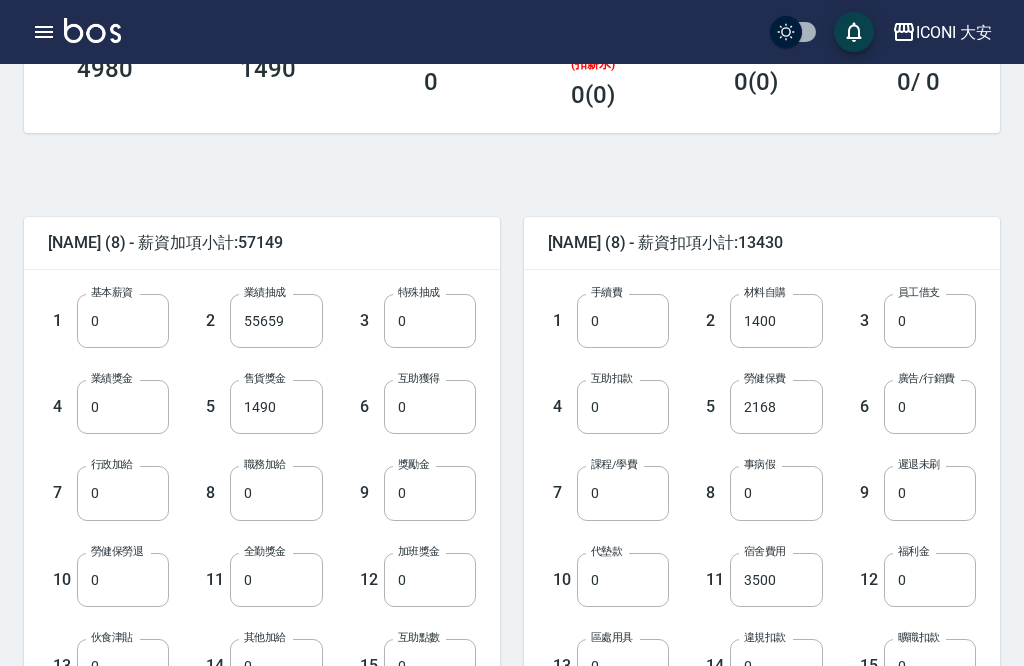 click on "0" at bounding box center [123, 493] 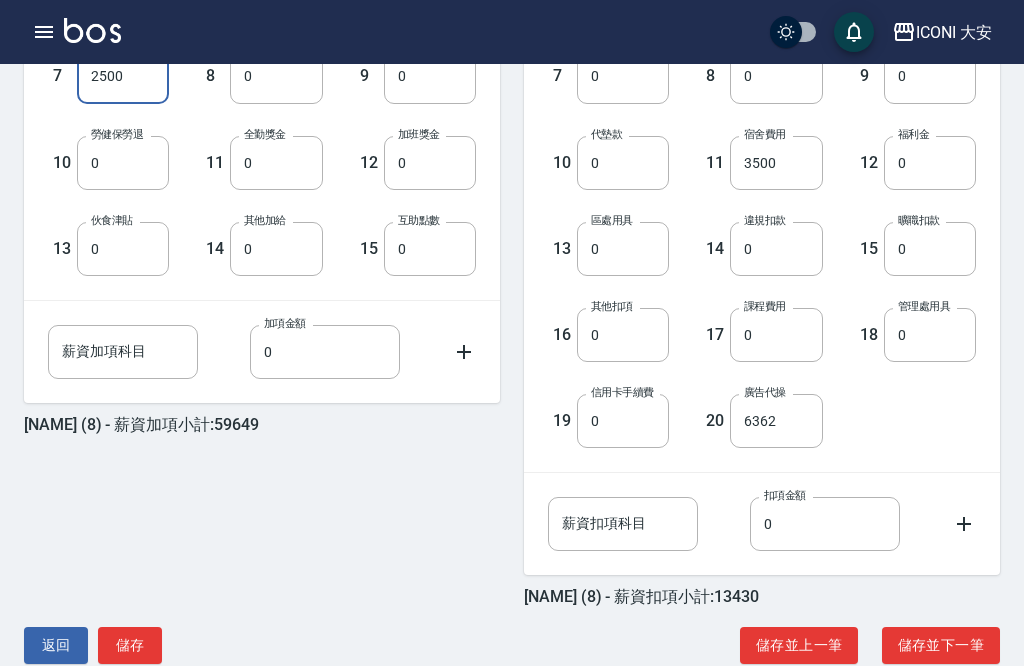 scroll, scrollTop: 766, scrollLeft: 0, axis: vertical 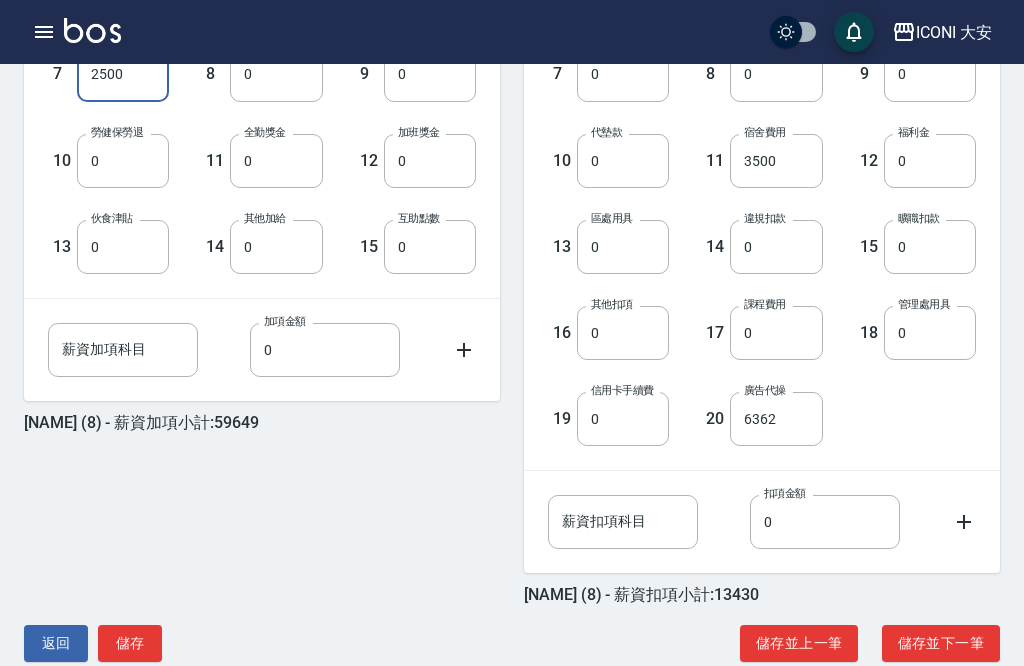 type on "2500" 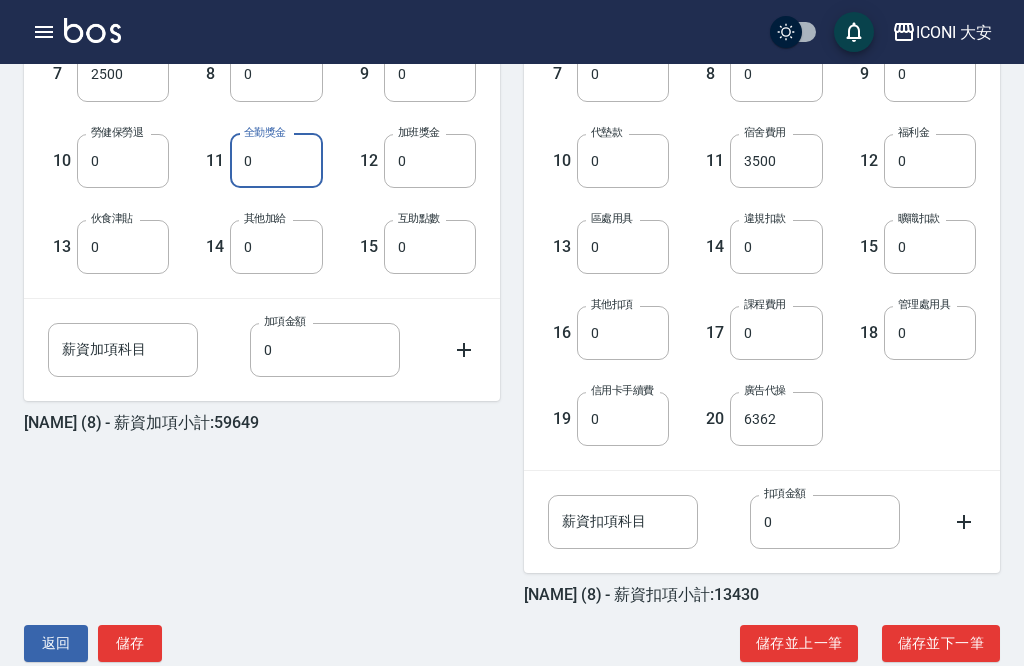 scroll, scrollTop: 743, scrollLeft: 0, axis: vertical 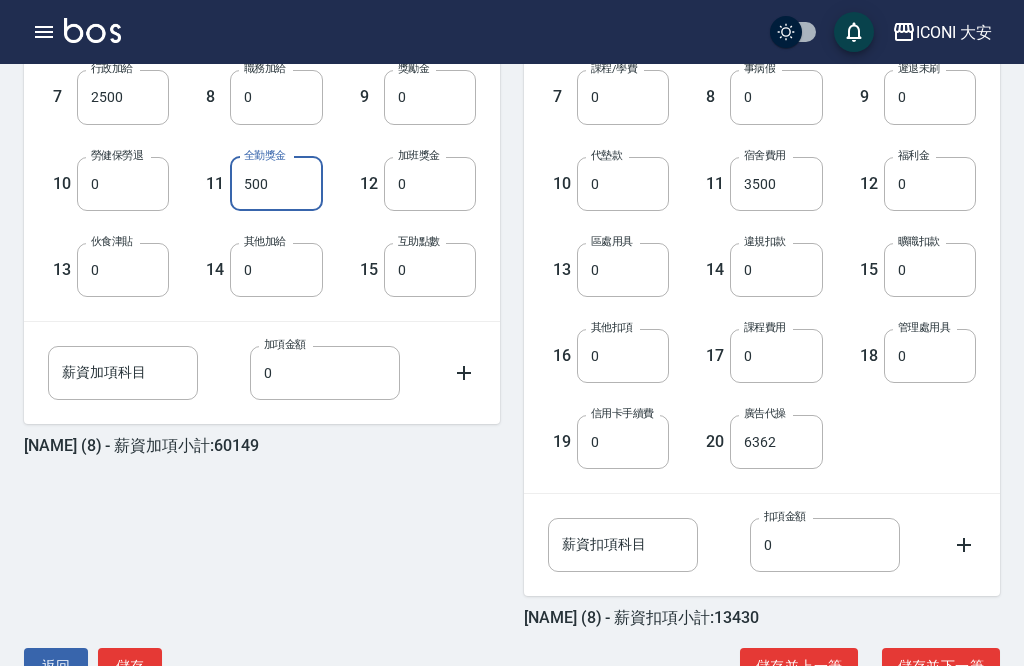 type on "500" 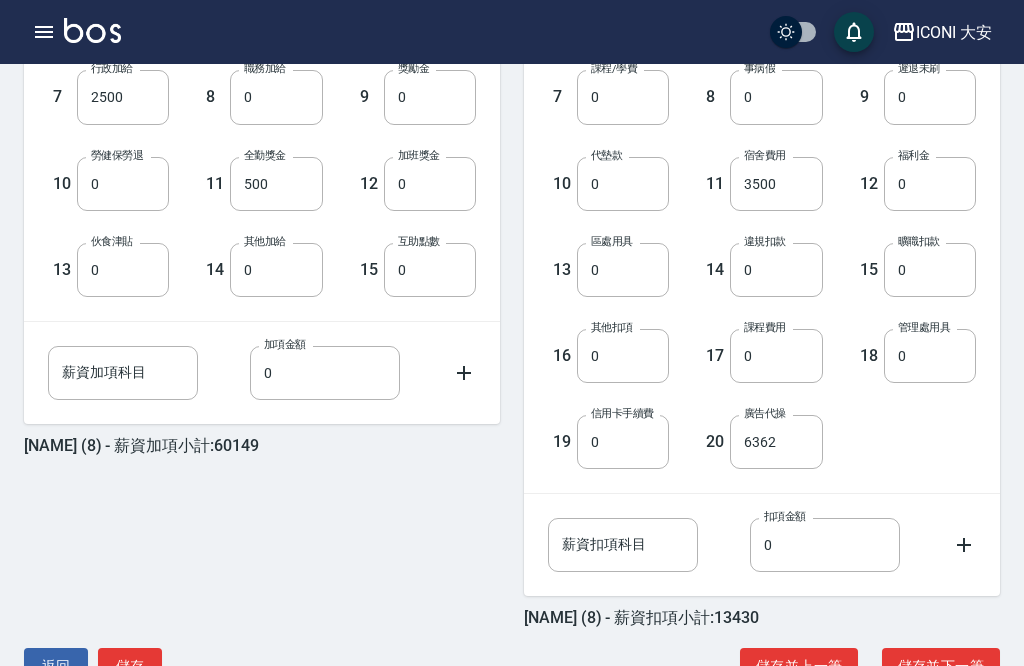 click on "儲存並上一筆" at bounding box center (799, 666) 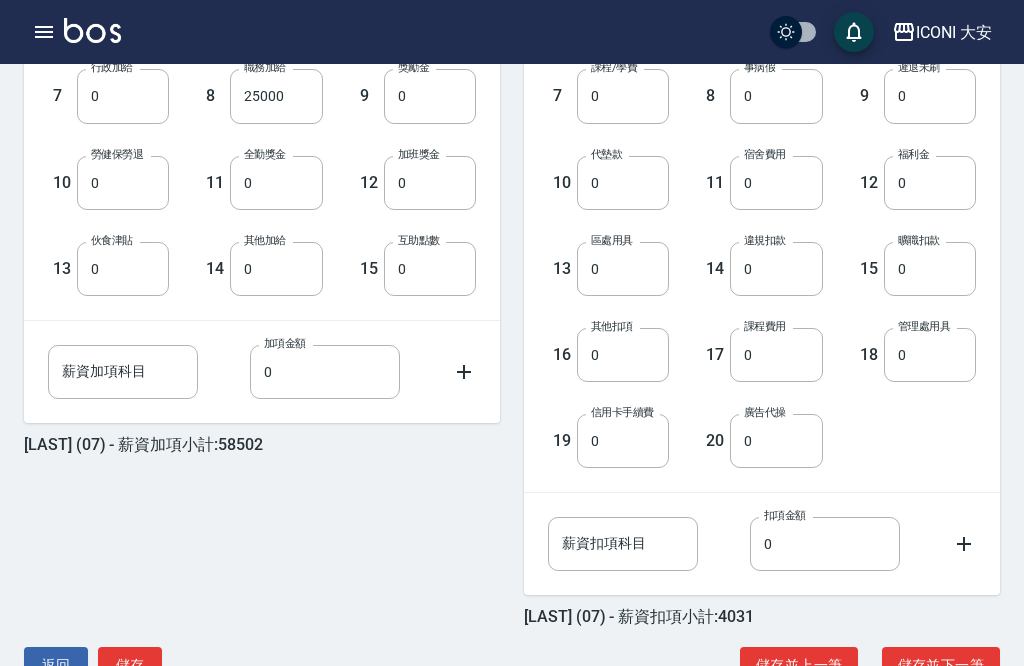 scroll, scrollTop: 743, scrollLeft: 0, axis: vertical 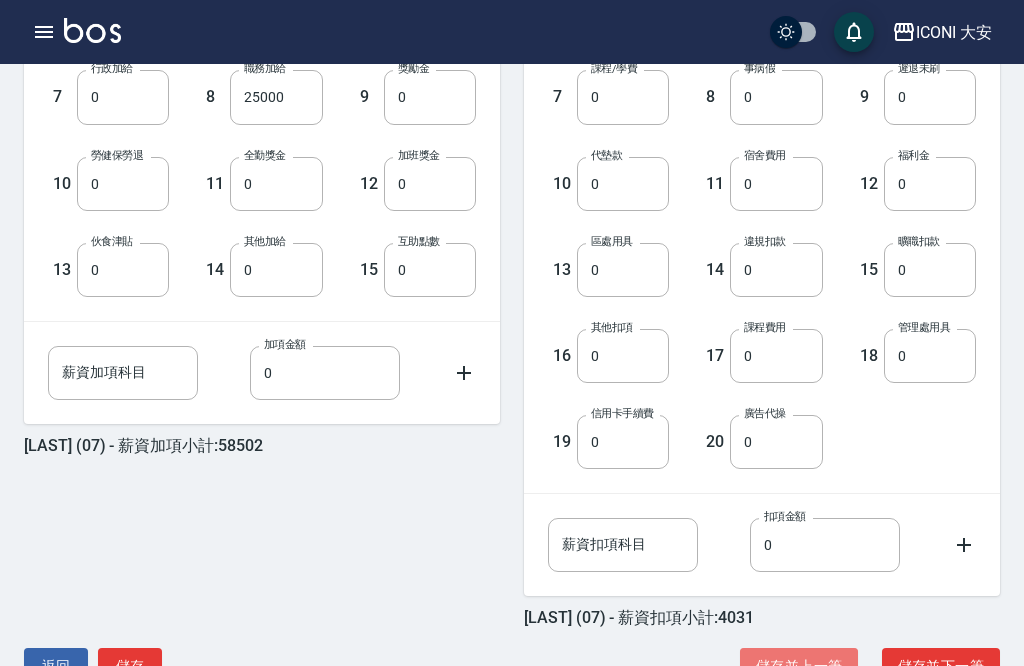 click on "儲存並上一筆" at bounding box center [799, 666] 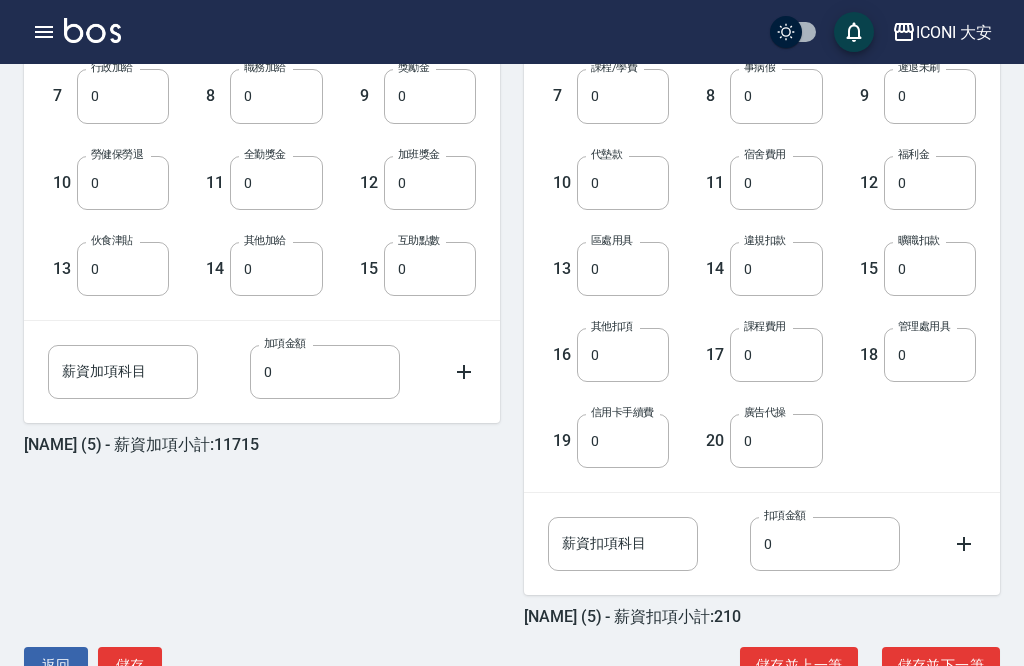scroll, scrollTop: 743, scrollLeft: 0, axis: vertical 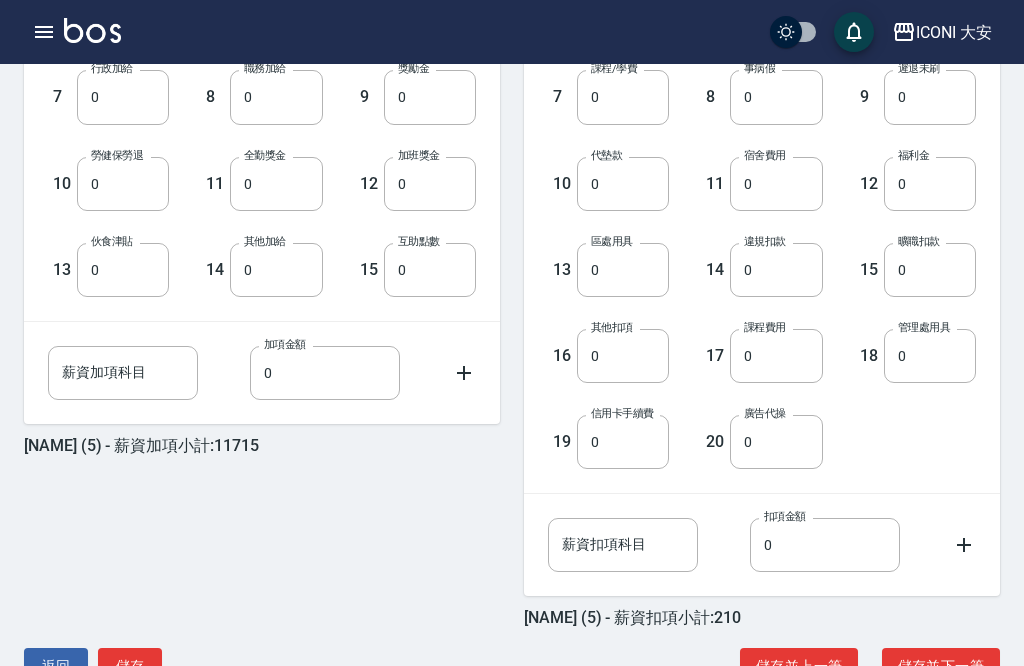 click on "儲存並上一筆" at bounding box center [799, 666] 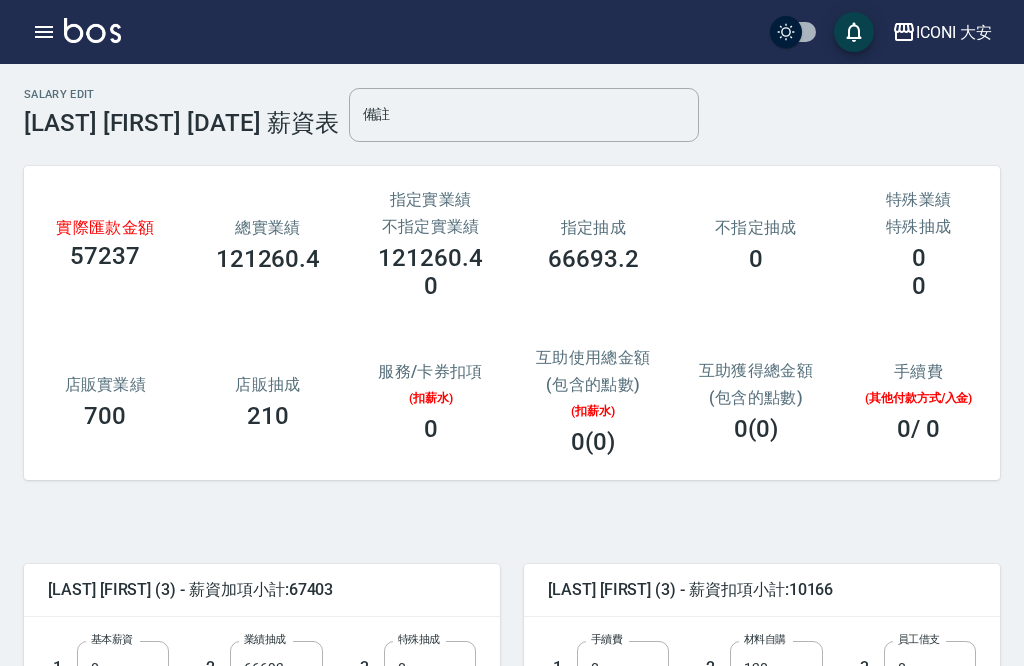 scroll, scrollTop: 0, scrollLeft: 0, axis: both 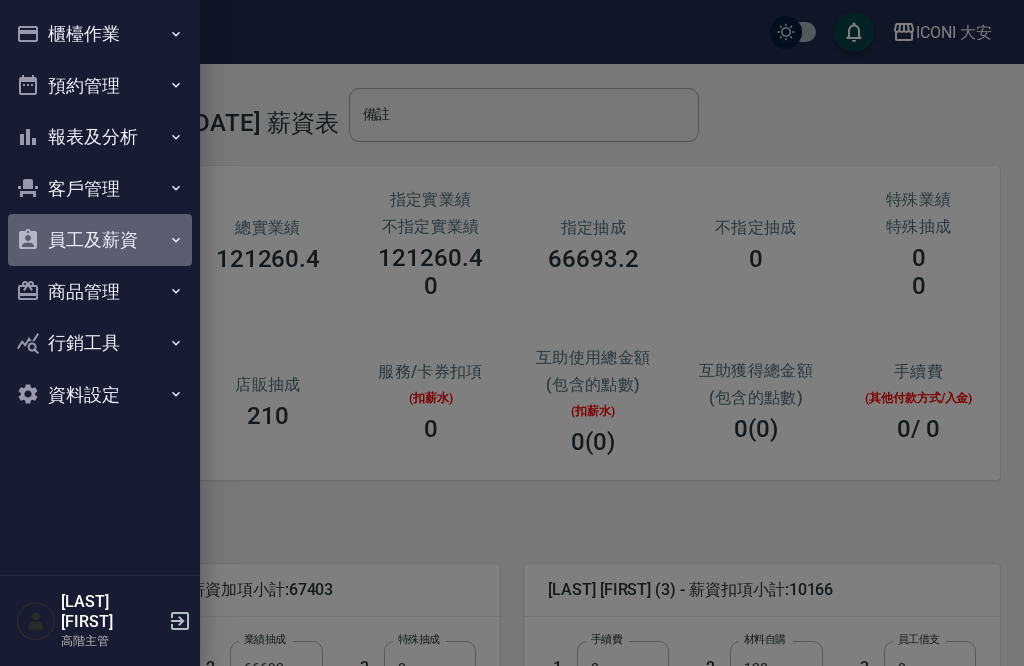 click 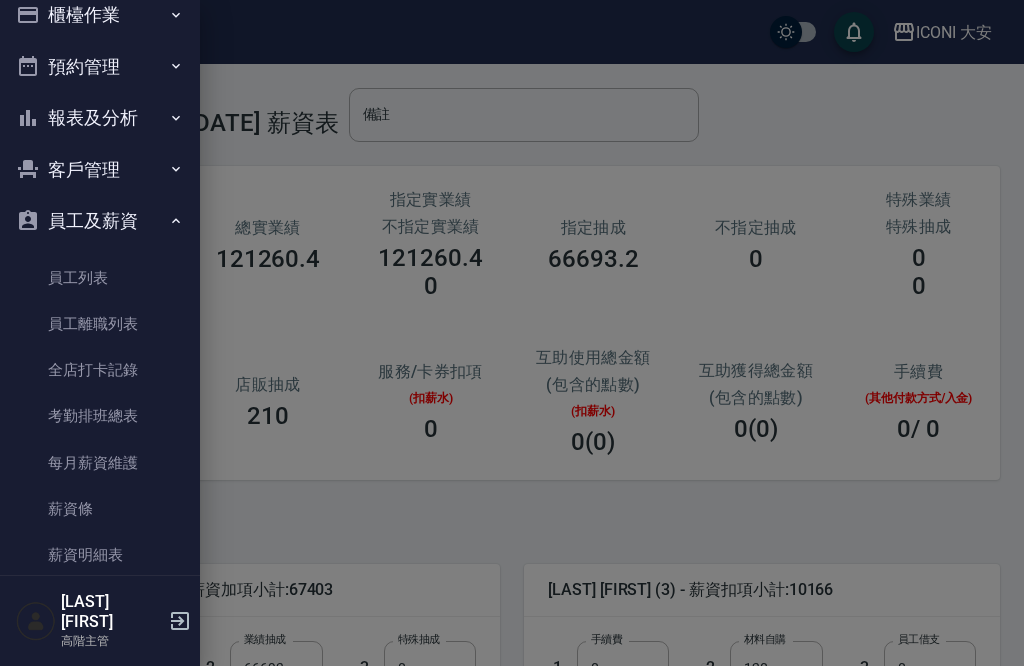 scroll, scrollTop: 78, scrollLeft: 0, axis: vertical 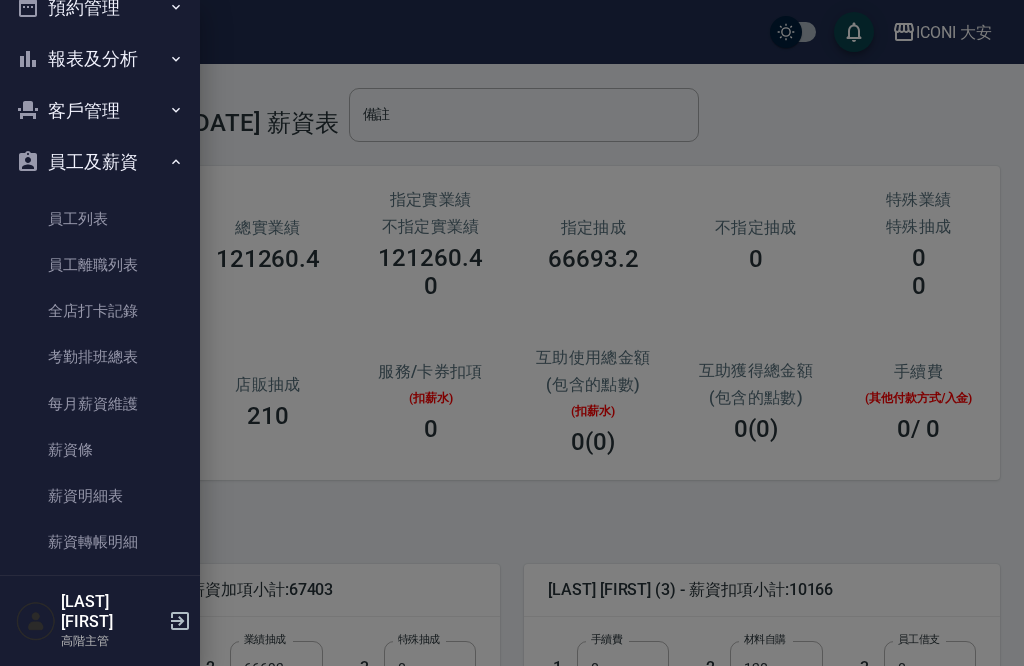 click on "薪資明細表" at bounding box center [100, 496] 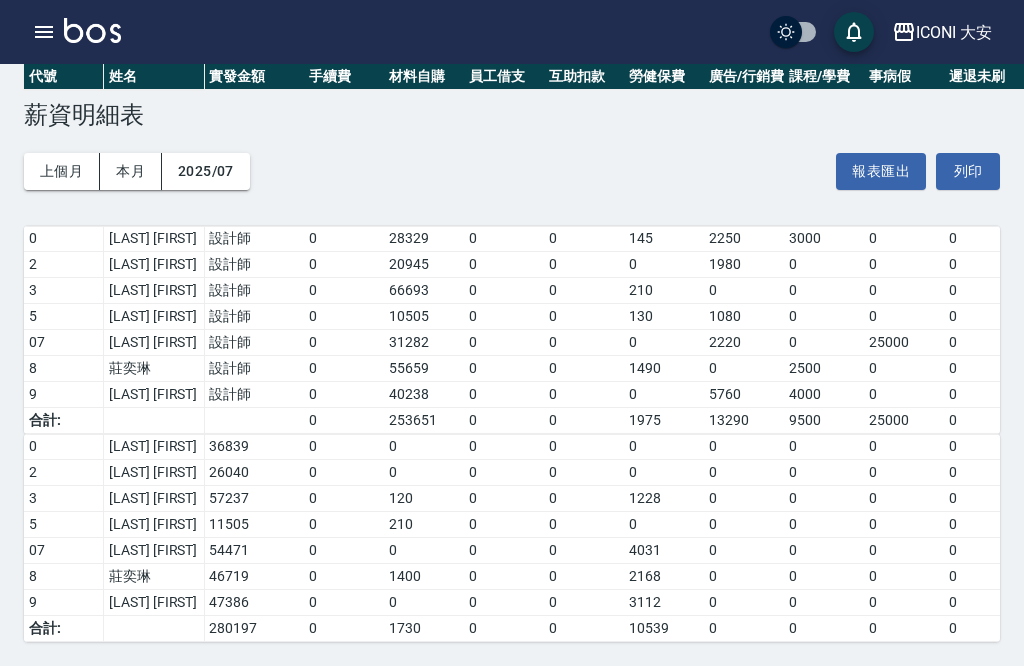 scroll, scrollTop: 34, scrollLeft: 0, axis: vertical 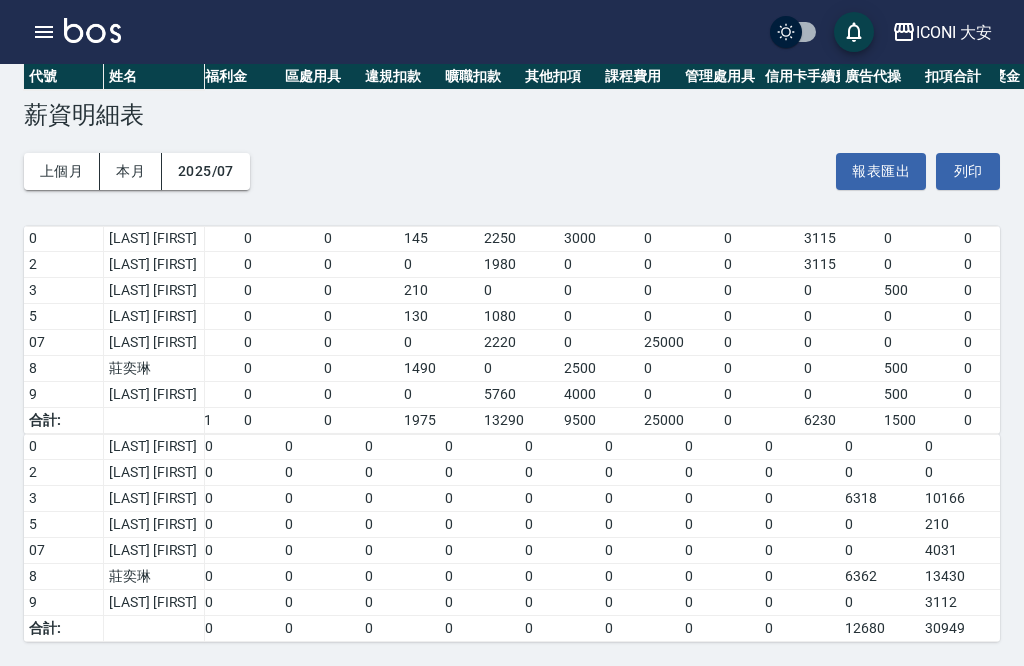 click 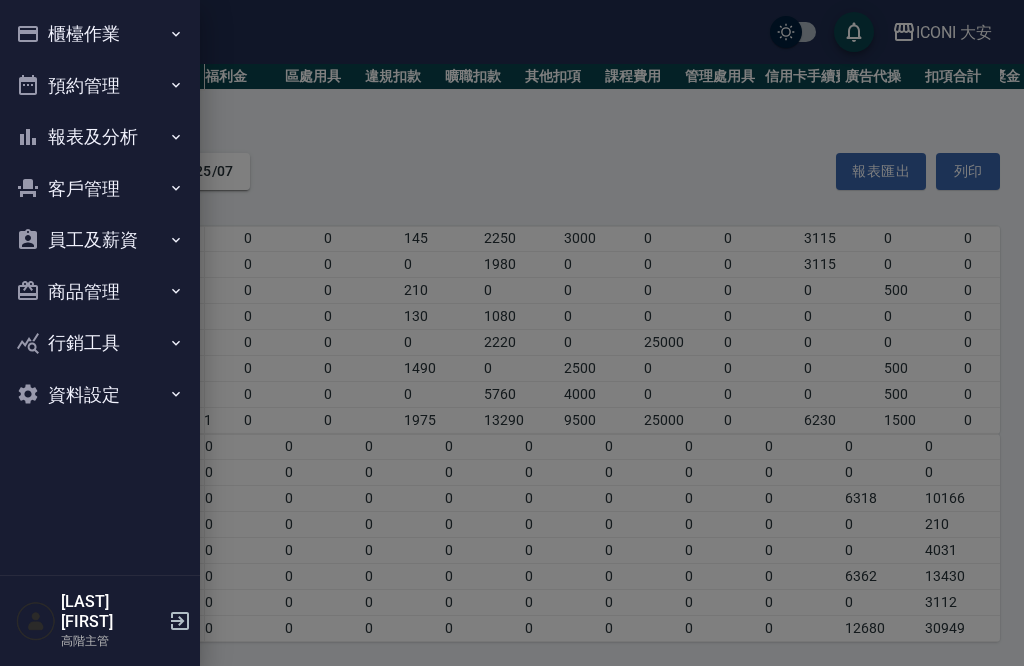 click 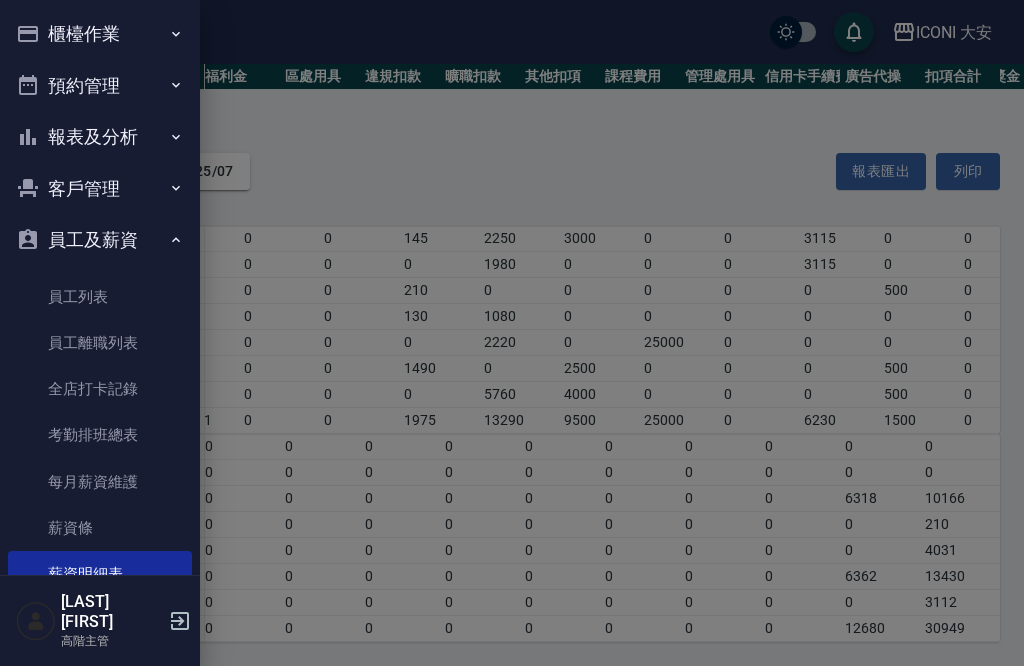 click on "每月薪資維護" at bounding box center [100, 482] 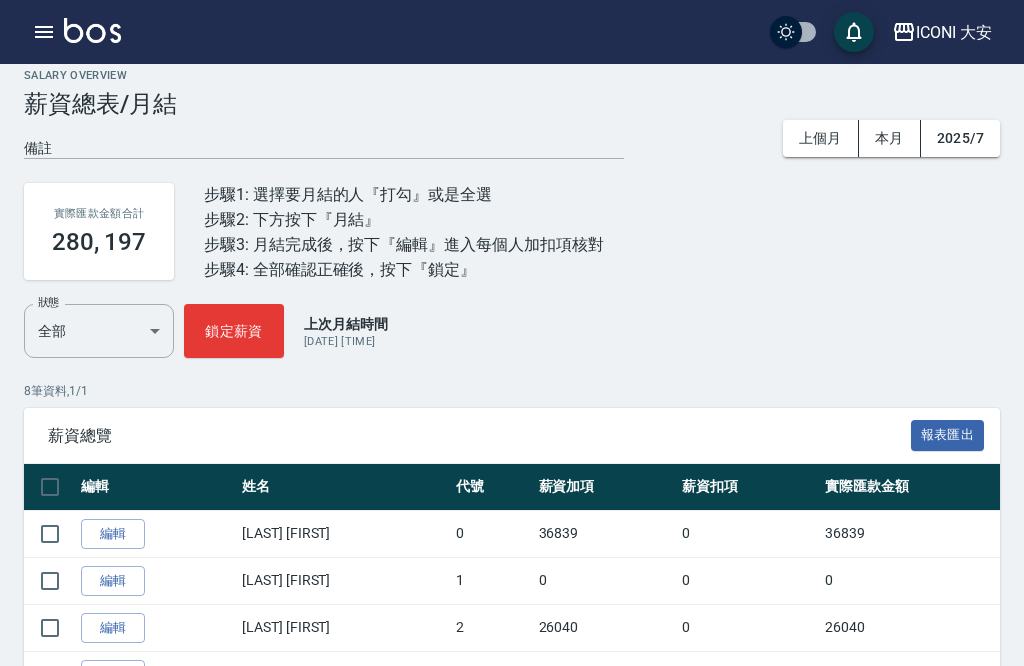 scroll, scrollTop: 20, scrollLeft: 0, axis: vertical 